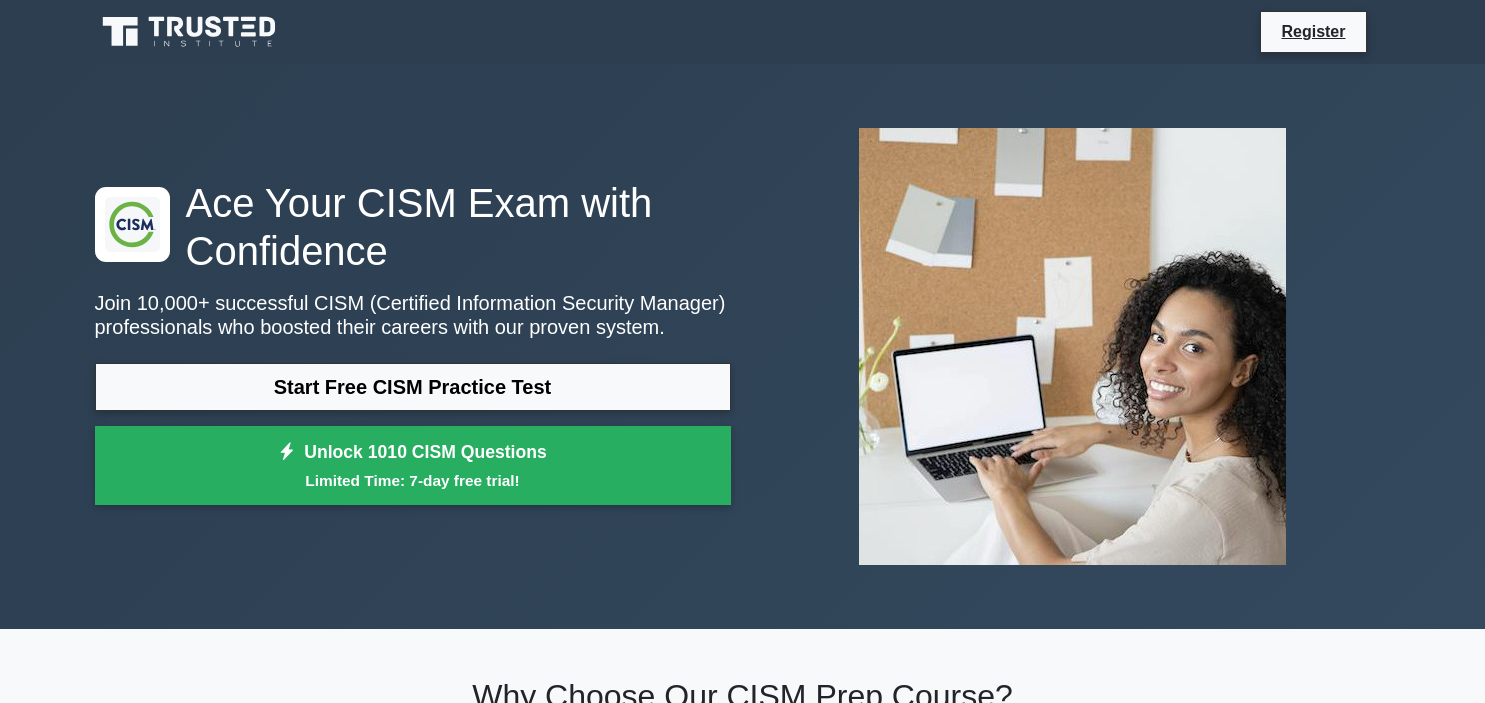 scroll, scrollTop: 0, scrollLeft: 0, axis: both 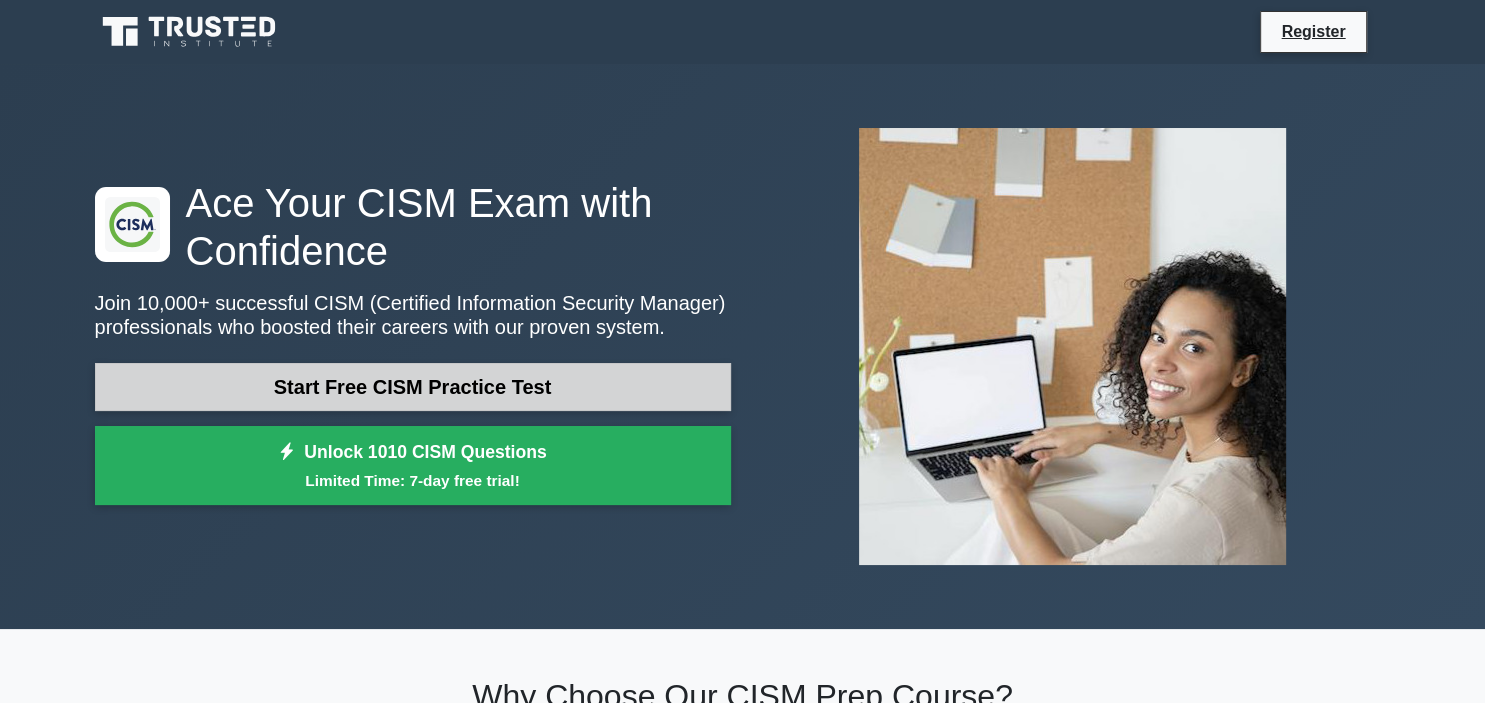 click on "Start Free CISM Practice Test" at bounding box center (413, 387) 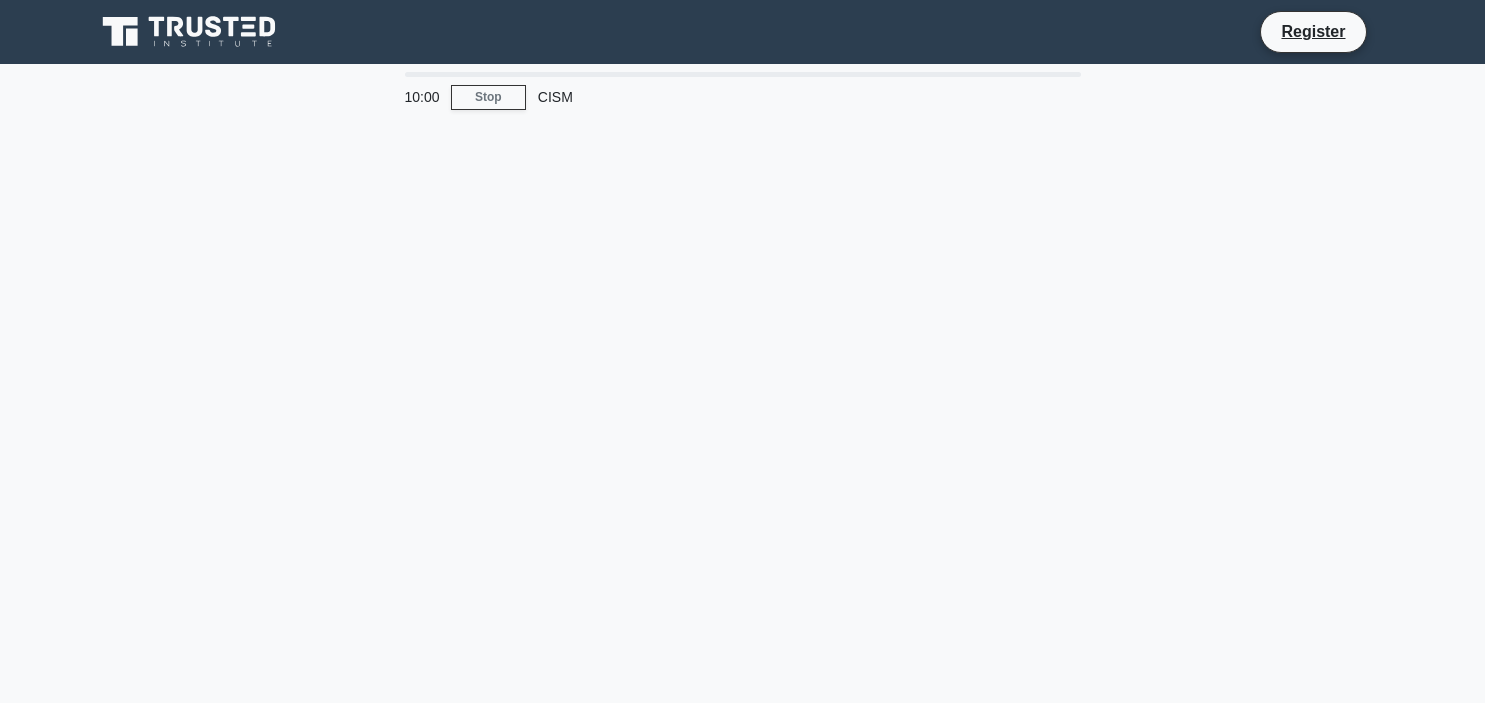 scroll, scrollTop: 0, scrollLeft: 0, axis: both 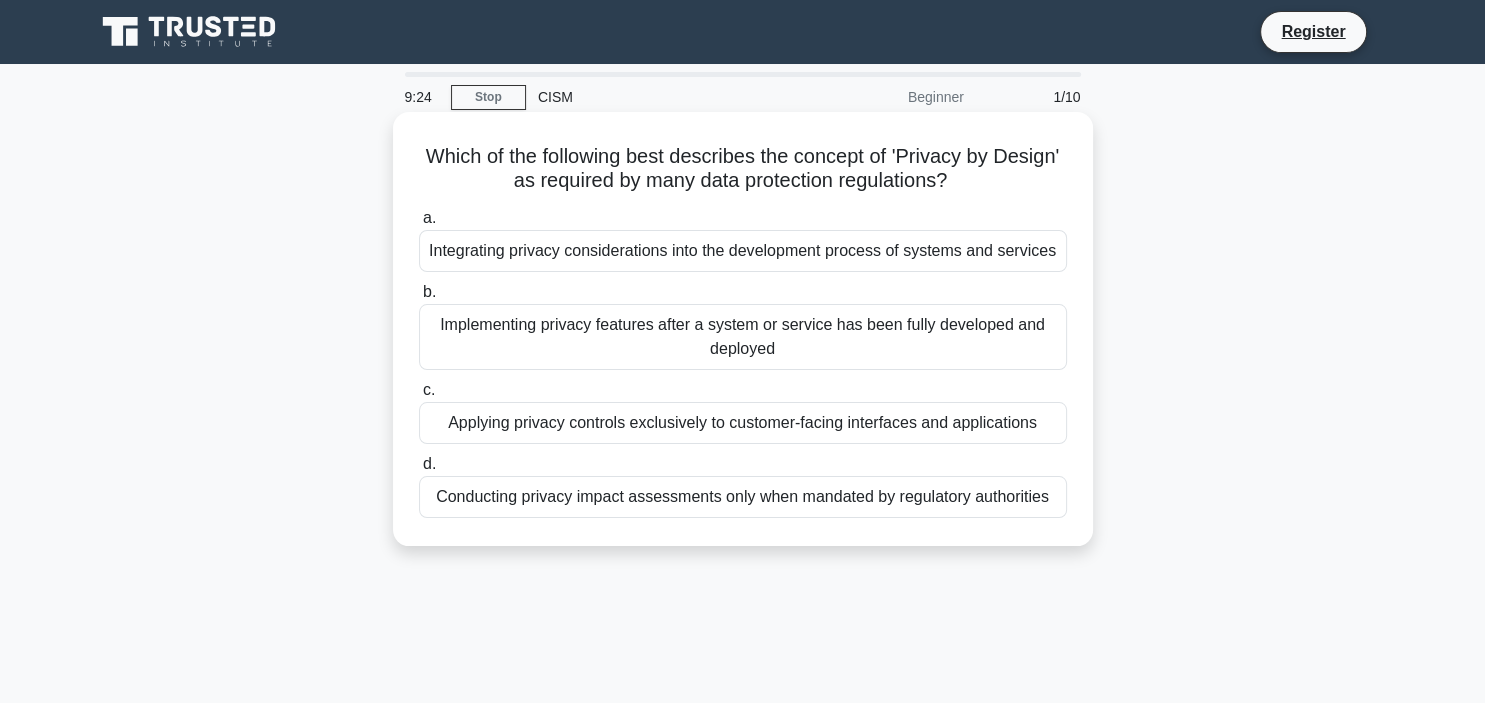 click on "Integrating privacy considerations into the development process of systems and services" at bounding box center (743, 251) 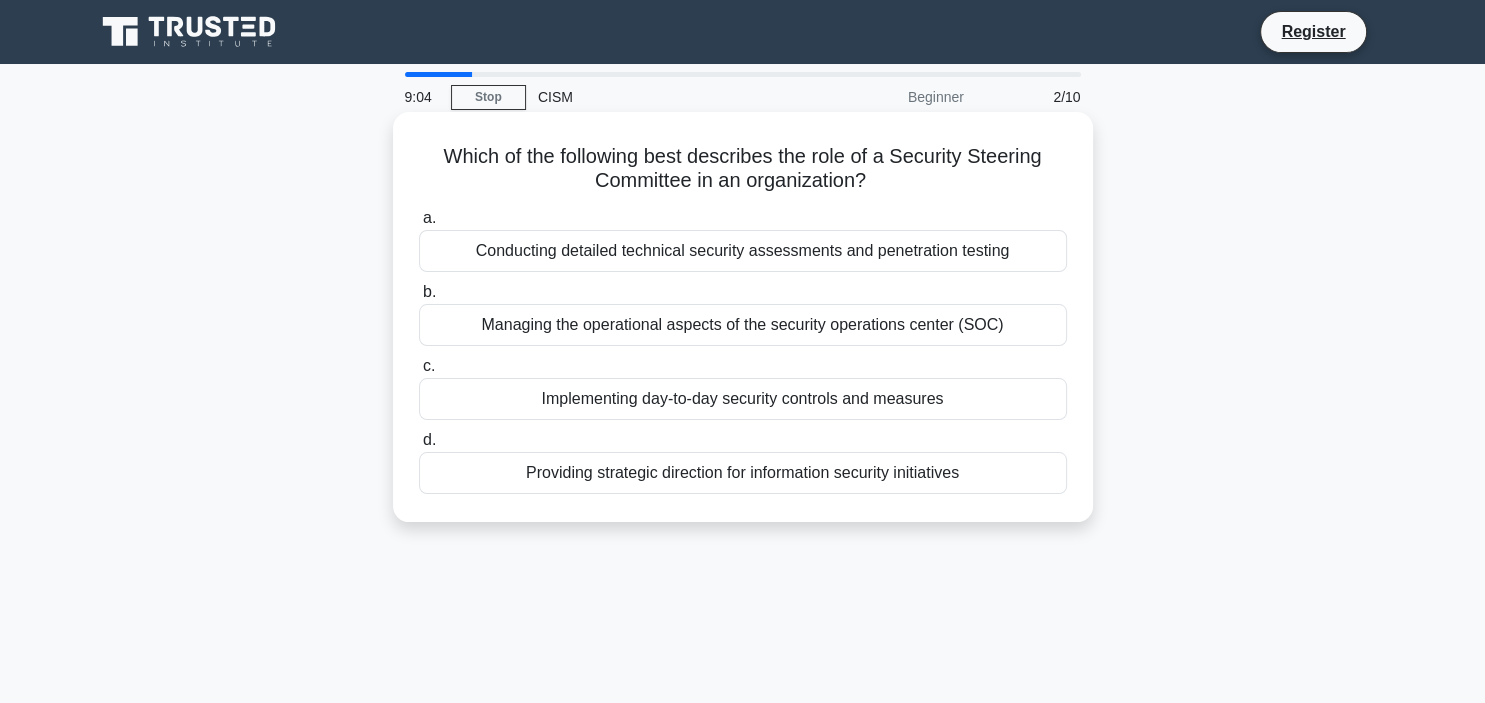 click on "Providing strategic direction for information security initiatives" at bounding box center [743, 473] 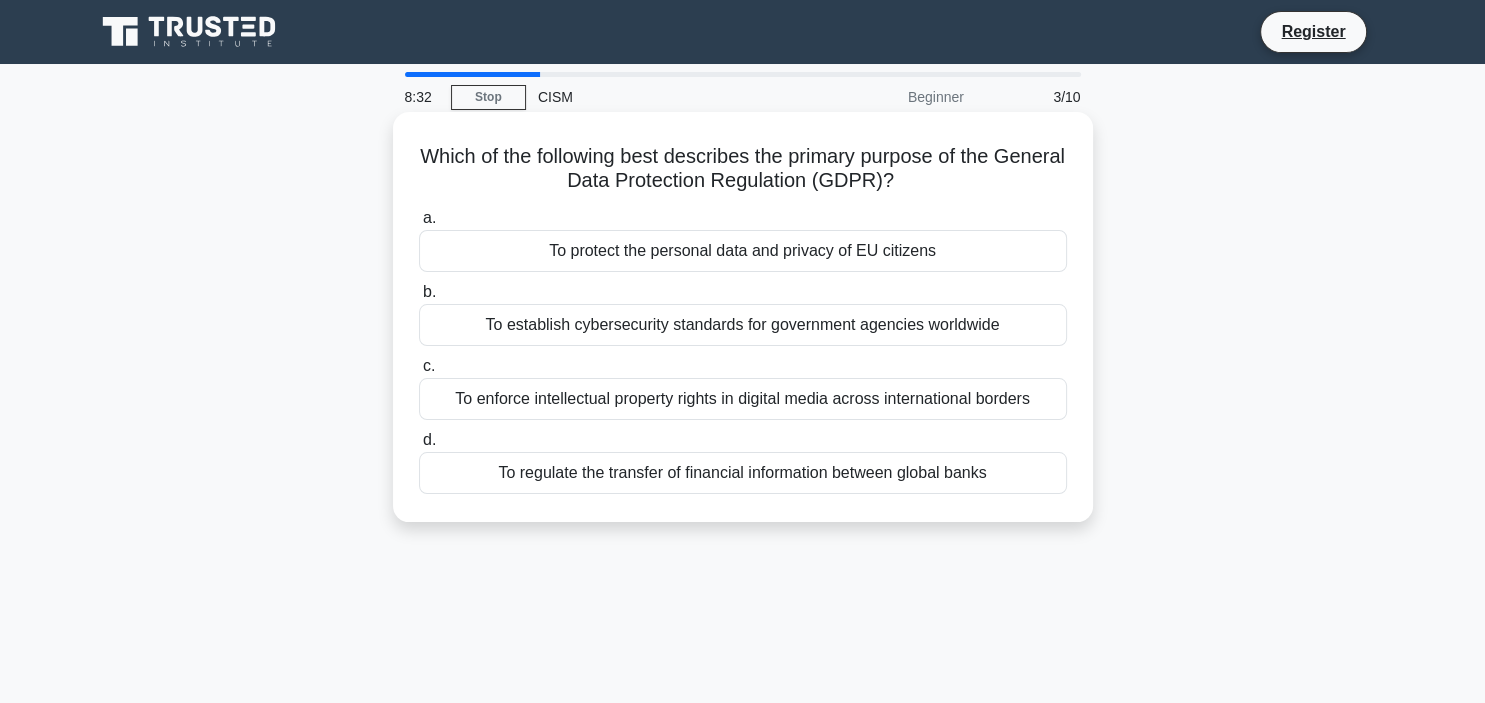 click on "To establish cybersecurity standards for government agencies worldwide" at bounding box center [743, 325] 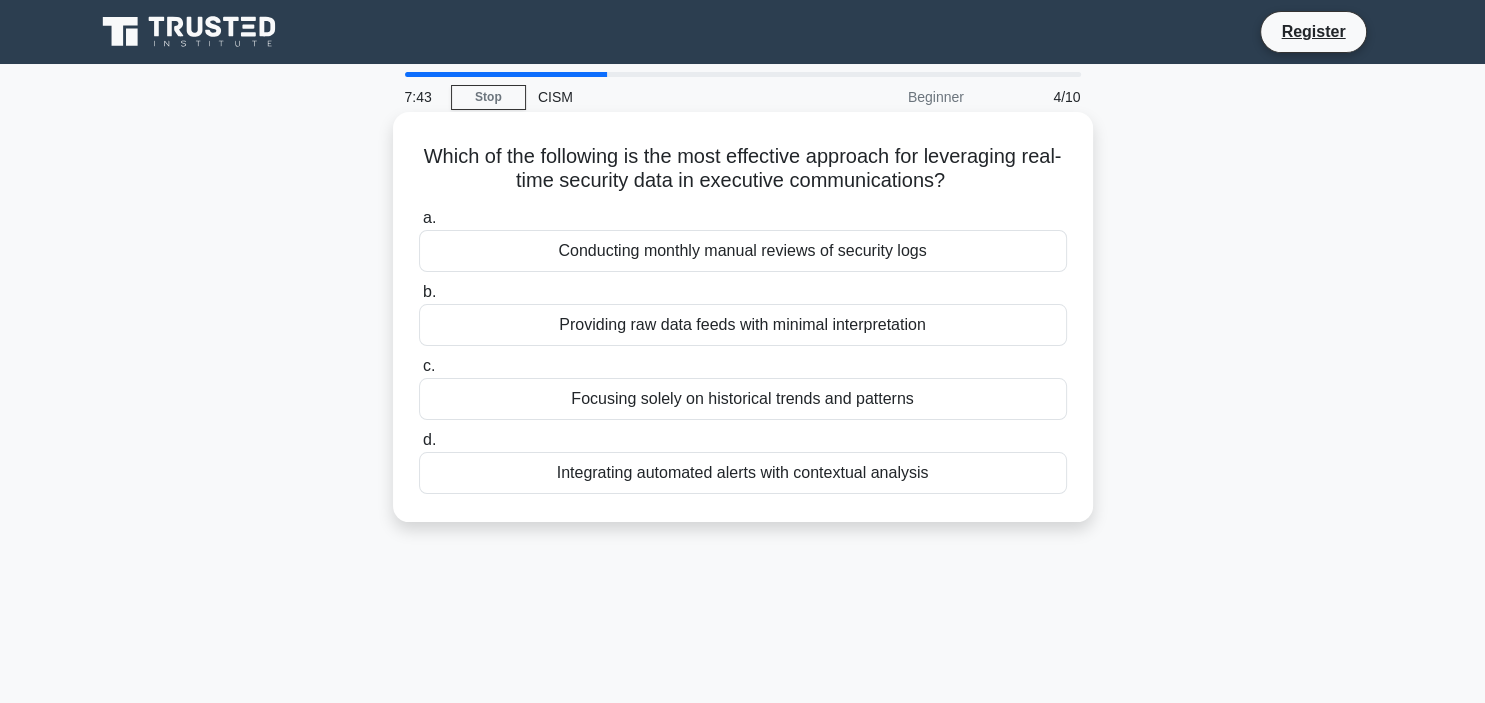 click on "Conducting monthly manual reviews of security logs" at bounding box center [743, 251] 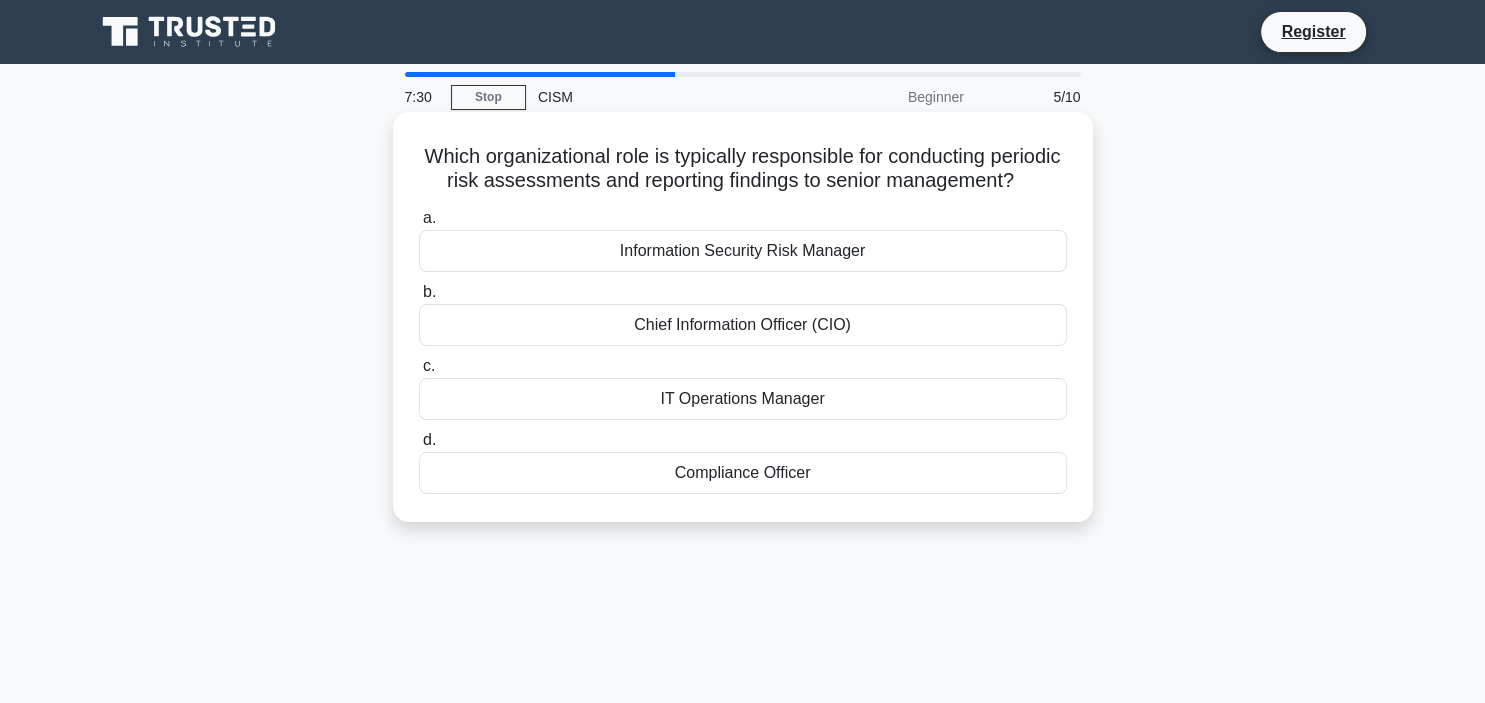click on "Compliance Officer" at bounding box center (743, 473) 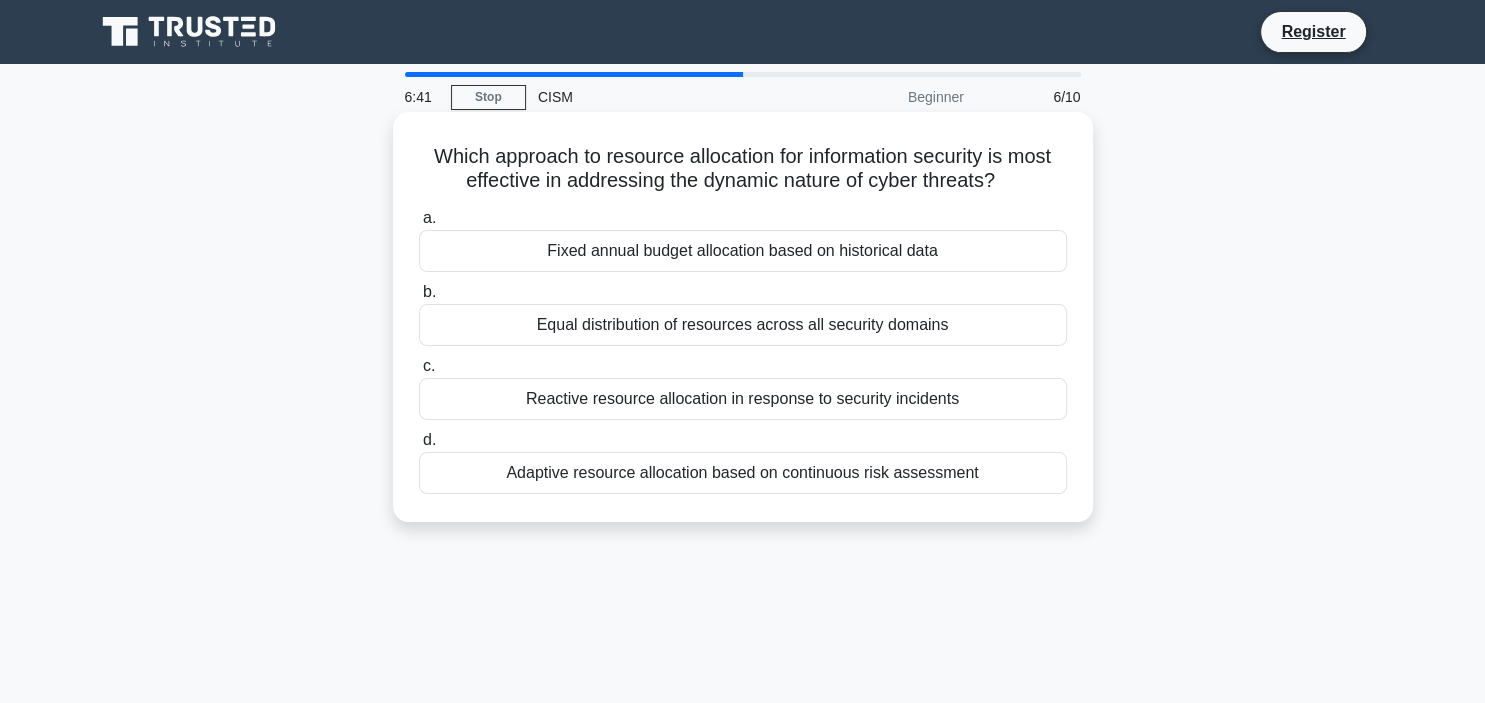 click on "Reactive resource allocation in response to security incidents" at bounding box center [743, 399] 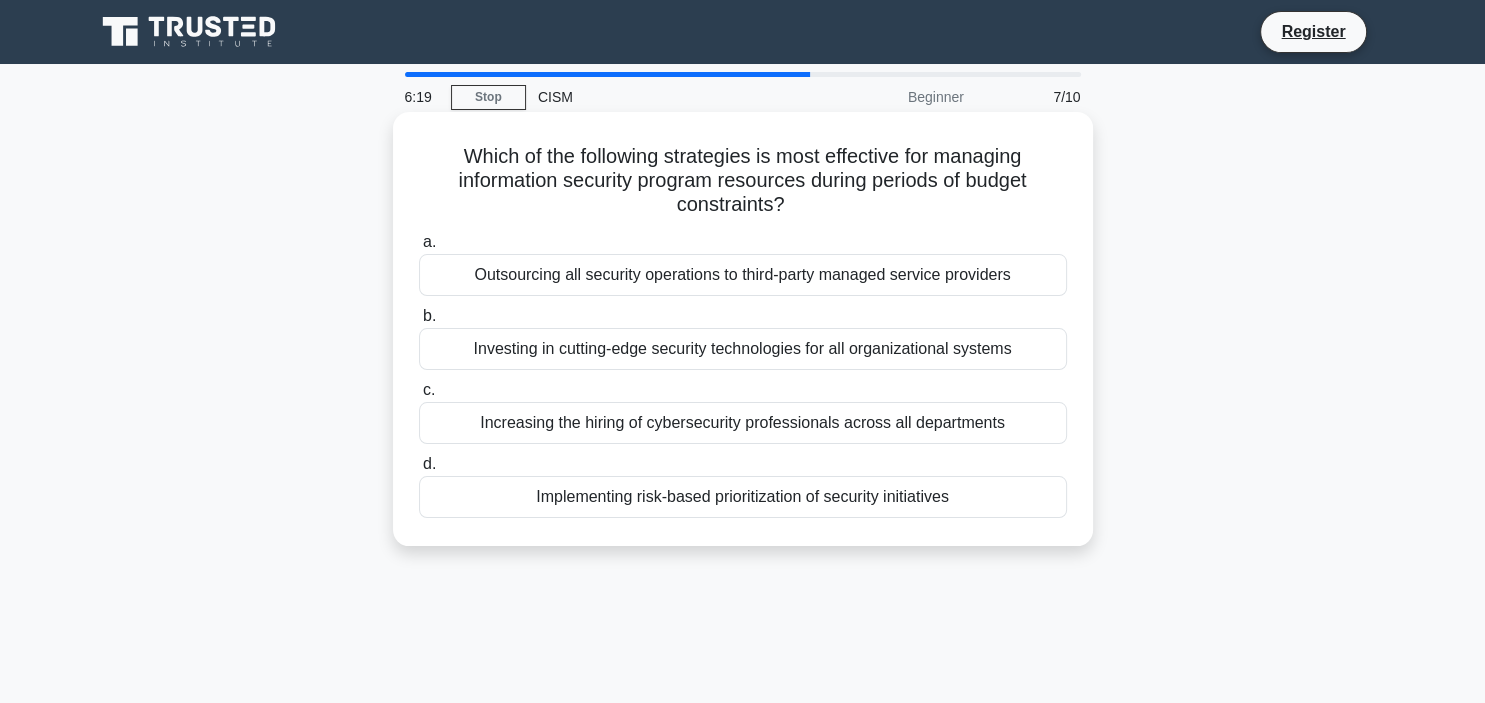 click on "Implementing risk-based prioritization of security initiatives" at bounding box center [743, 497] 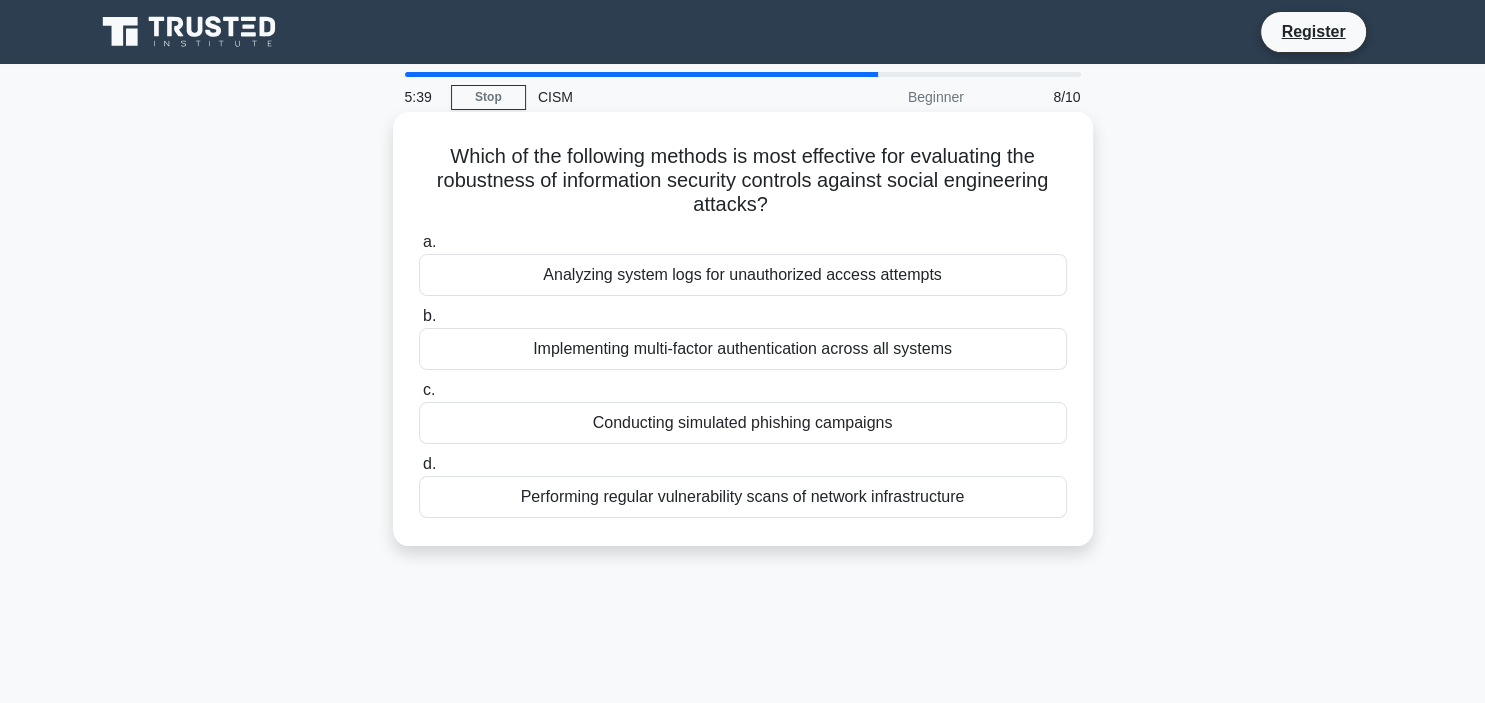 click on "Implementing multi-factor authentication across all systems" at bounding box center (743, 349) 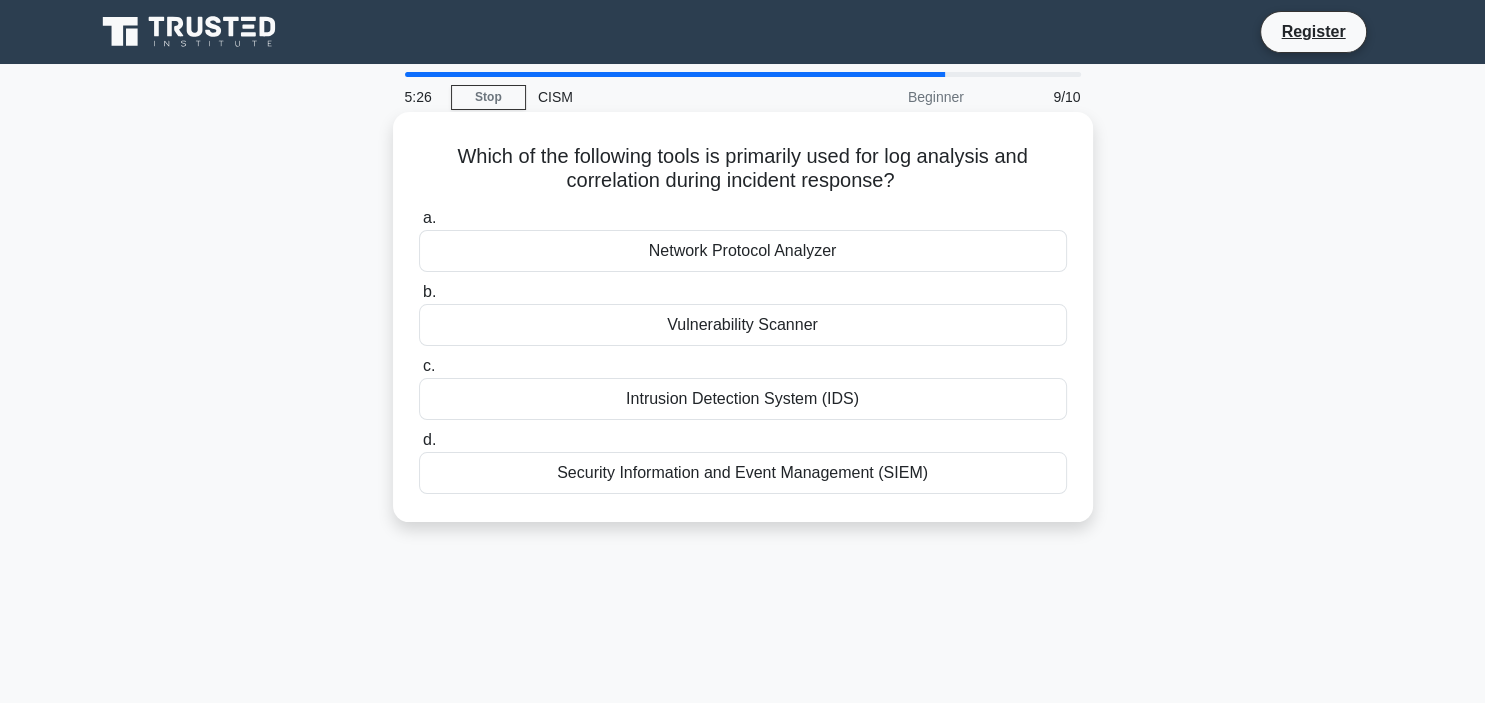 click on "Security Information and Event Management (SIEM)" at bounding box center [743, 473] 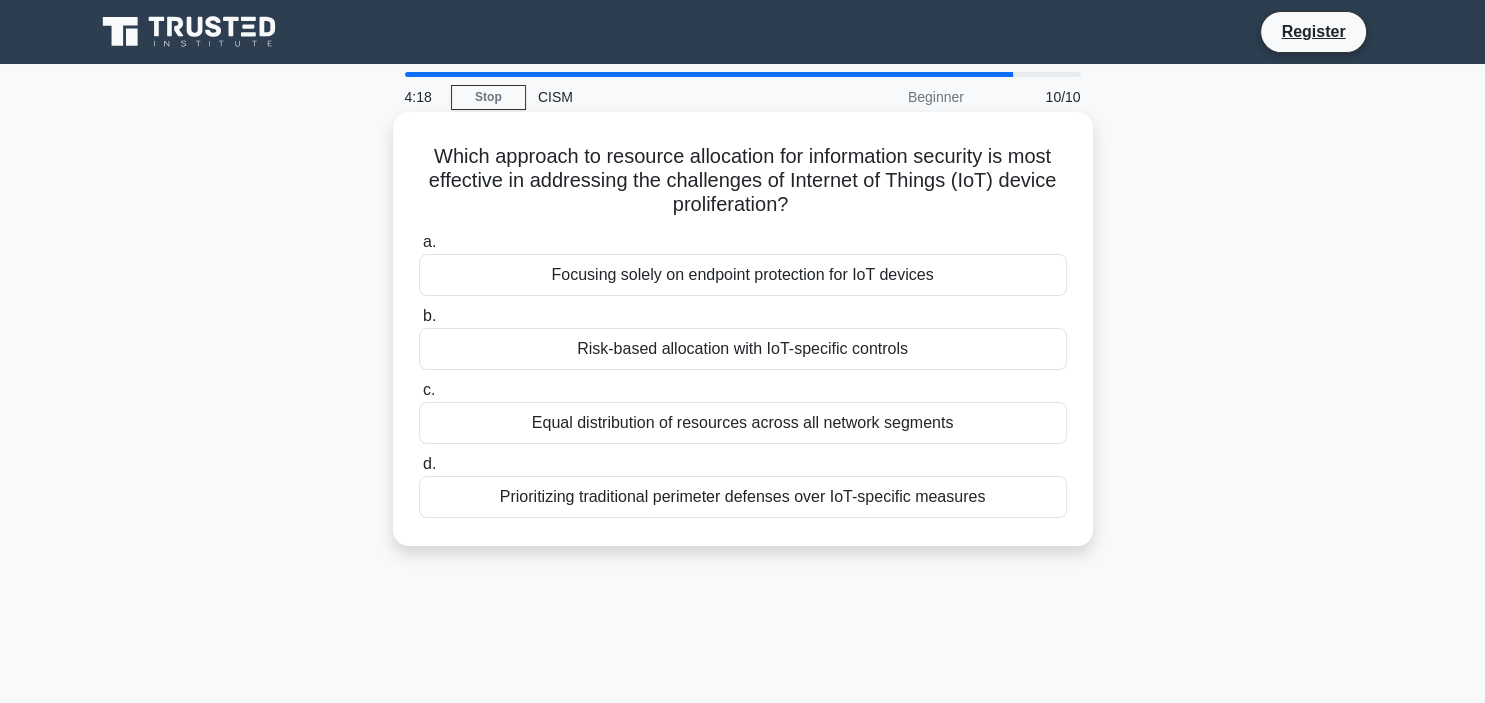 click on "Prioritizing traditional perimeter defenses over IoT-specific measures" at bounding box center [743, 497] 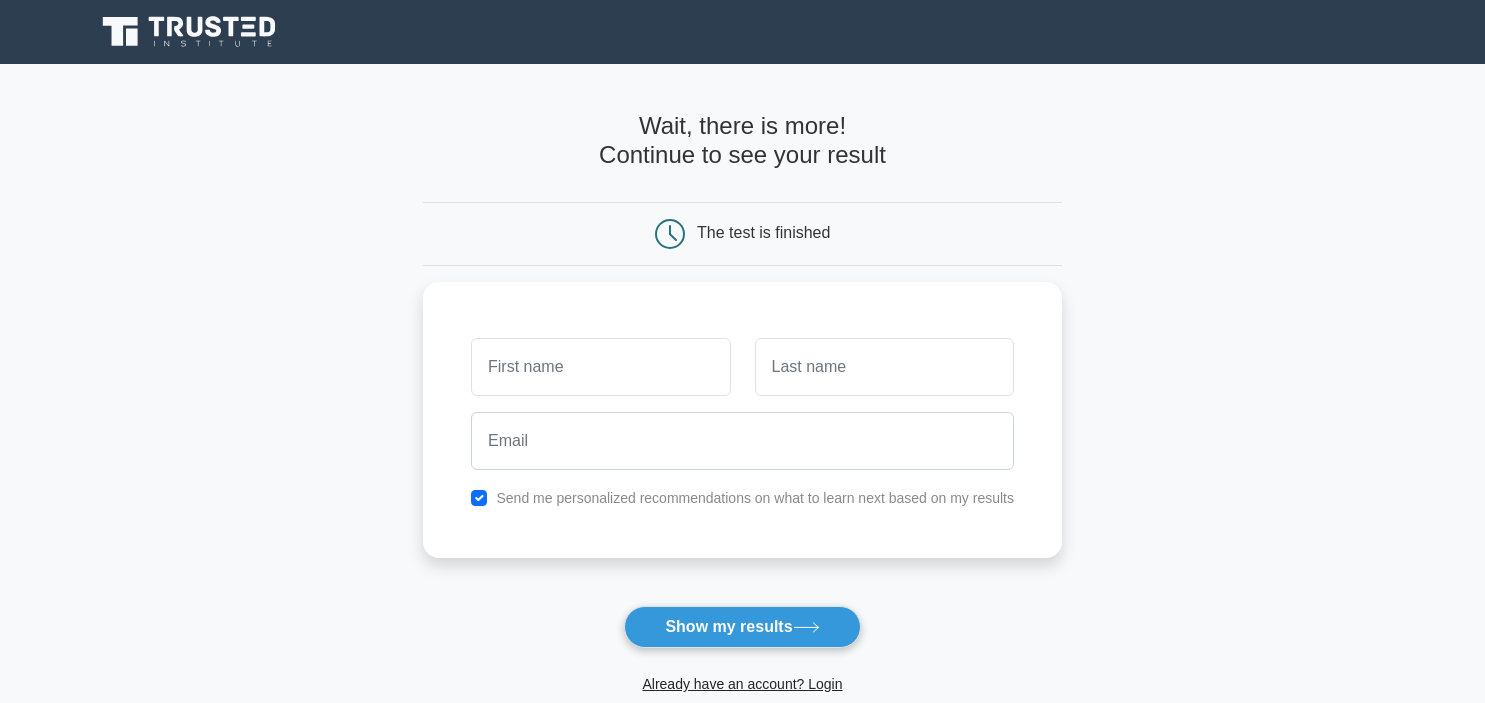 scroll, scrollTop: 0, scrollLeft: 0, axis: both 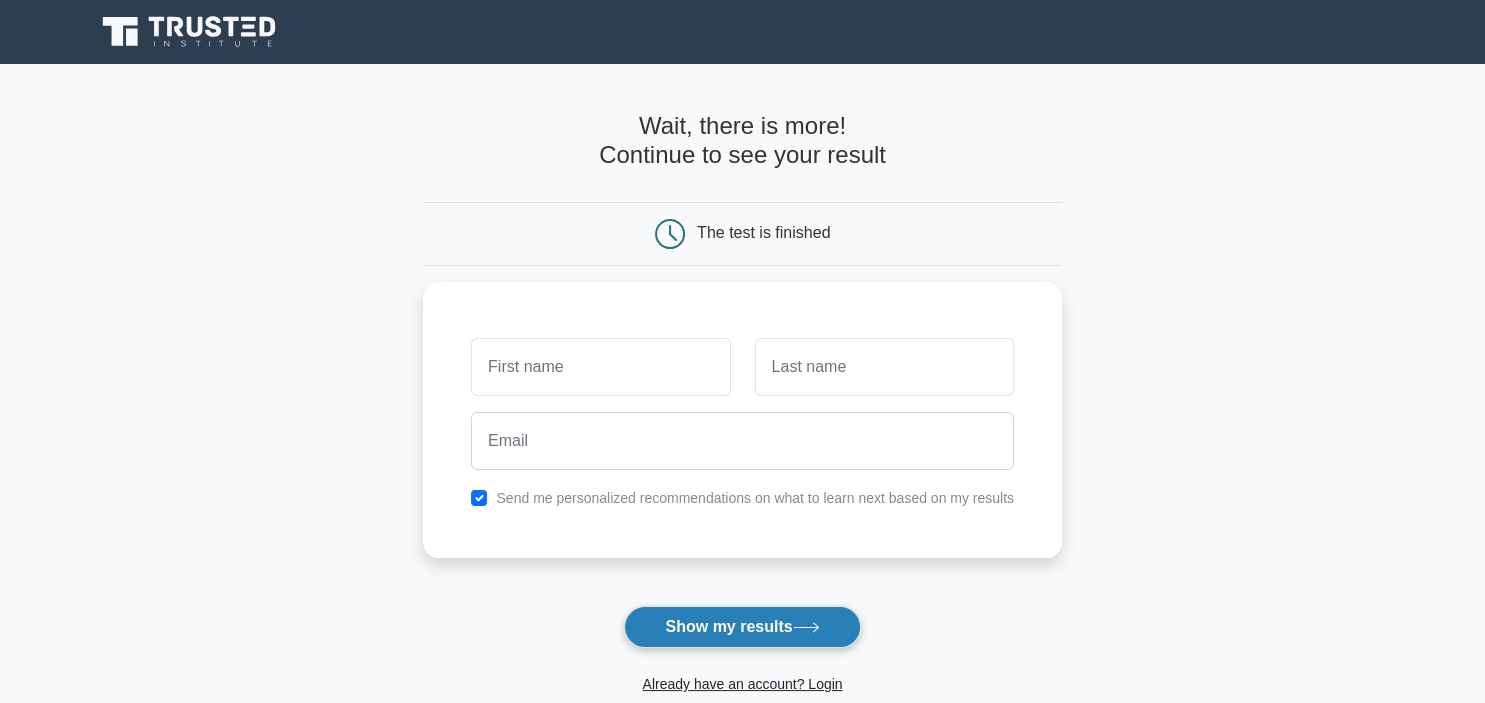 click on "Show my results" at bounding box center [742, 627] 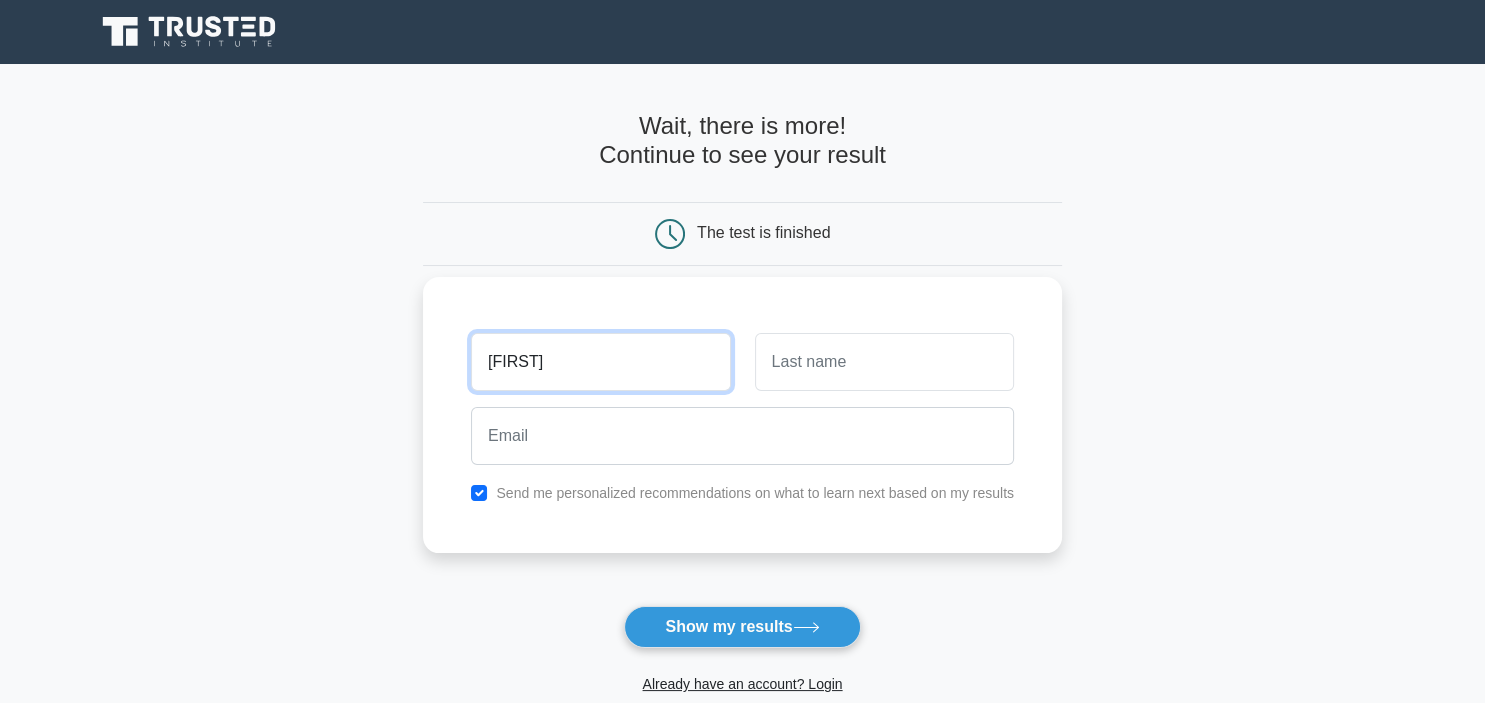 type on "Aashu" 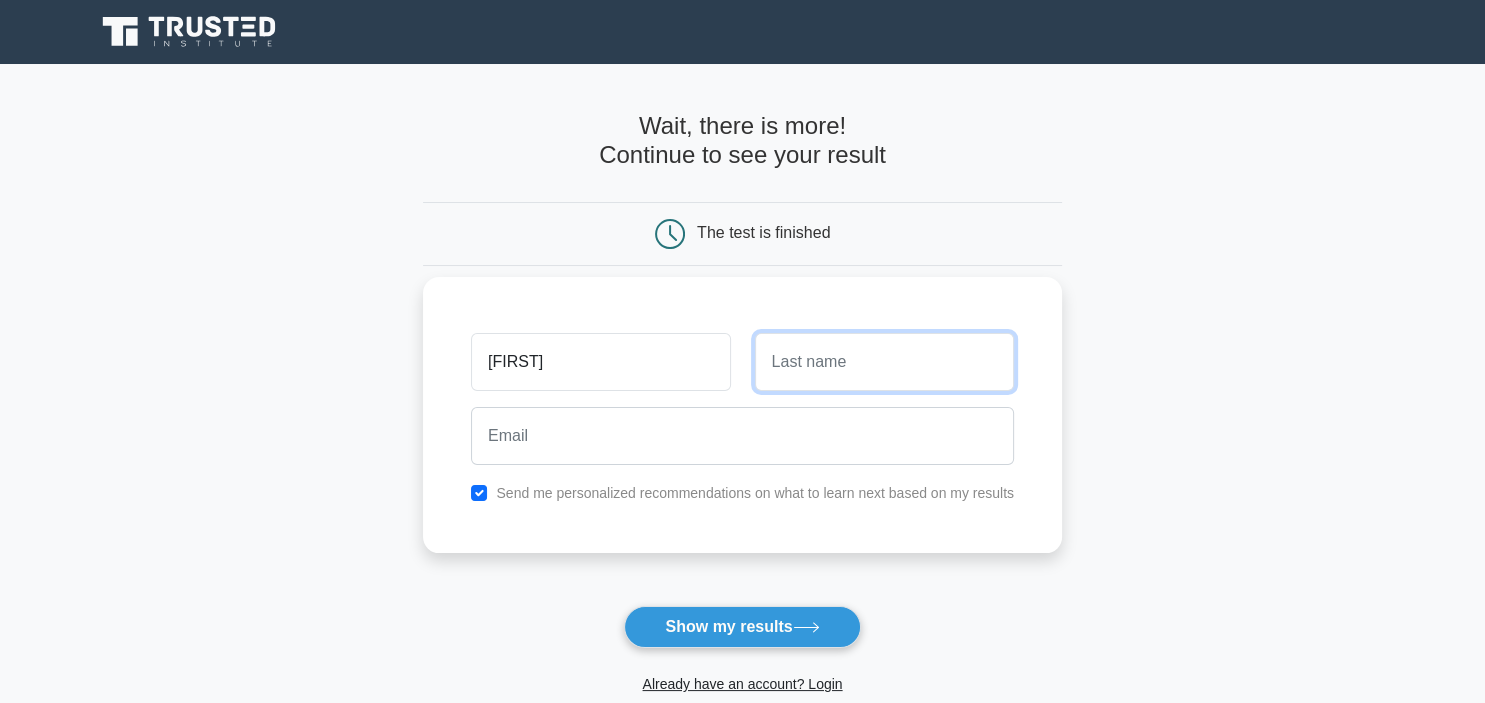click at bounding box center (884, 362) 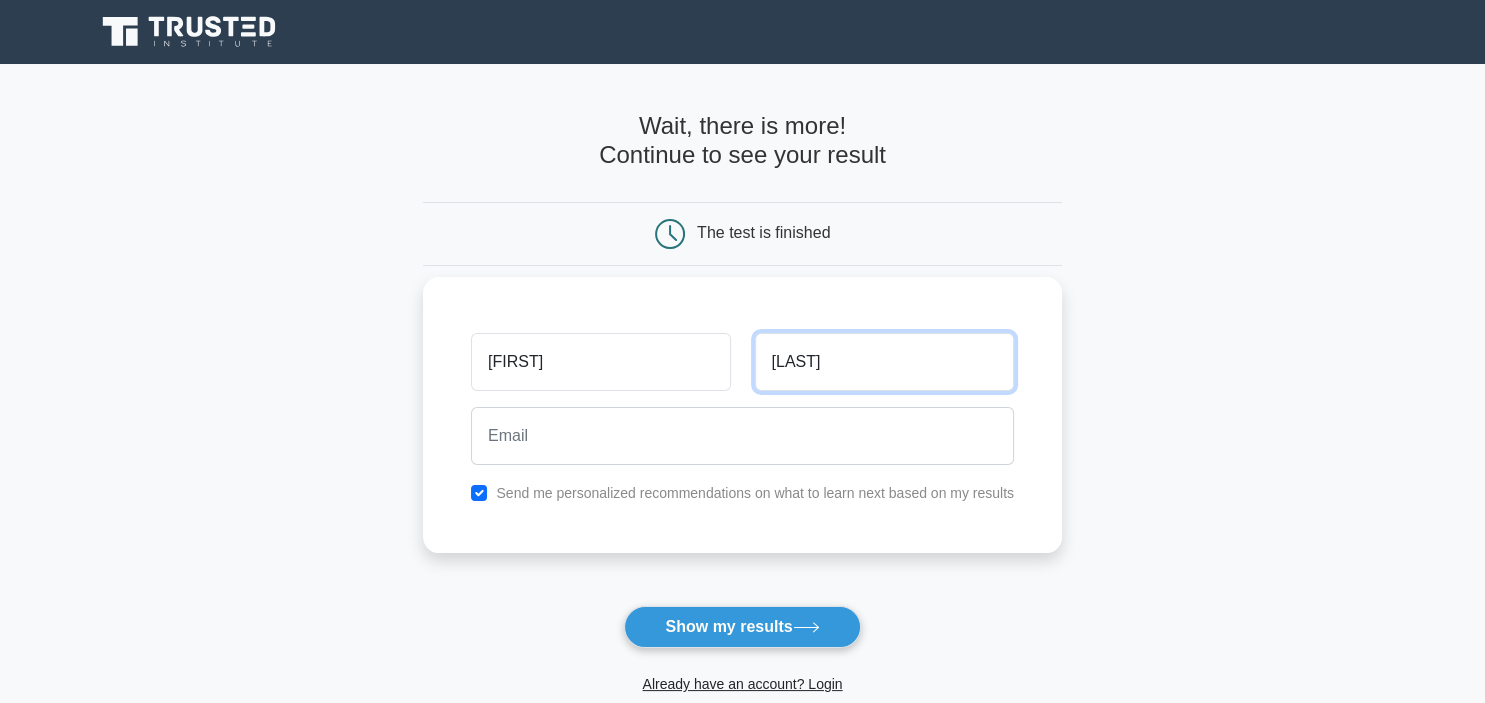 type on "Singh" 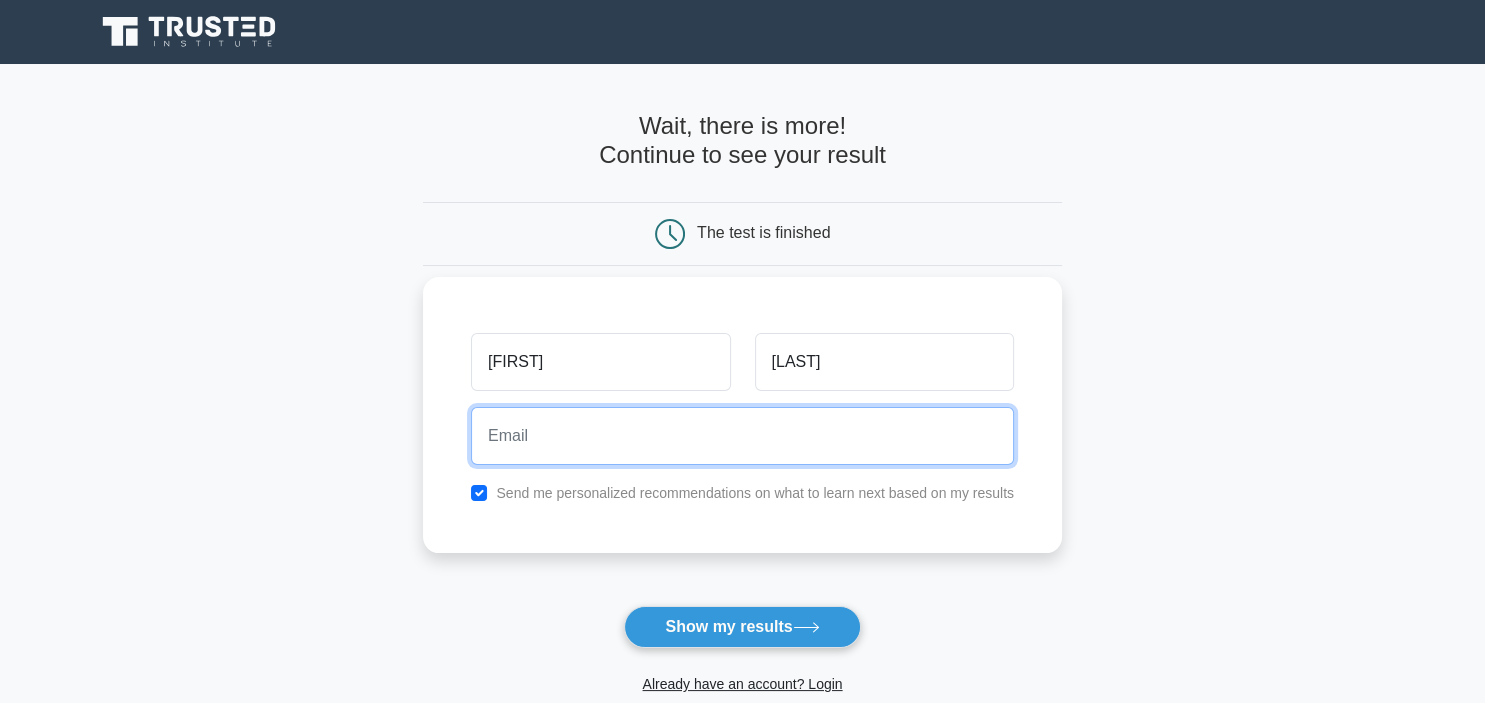 click at bounding box center [742, 436] 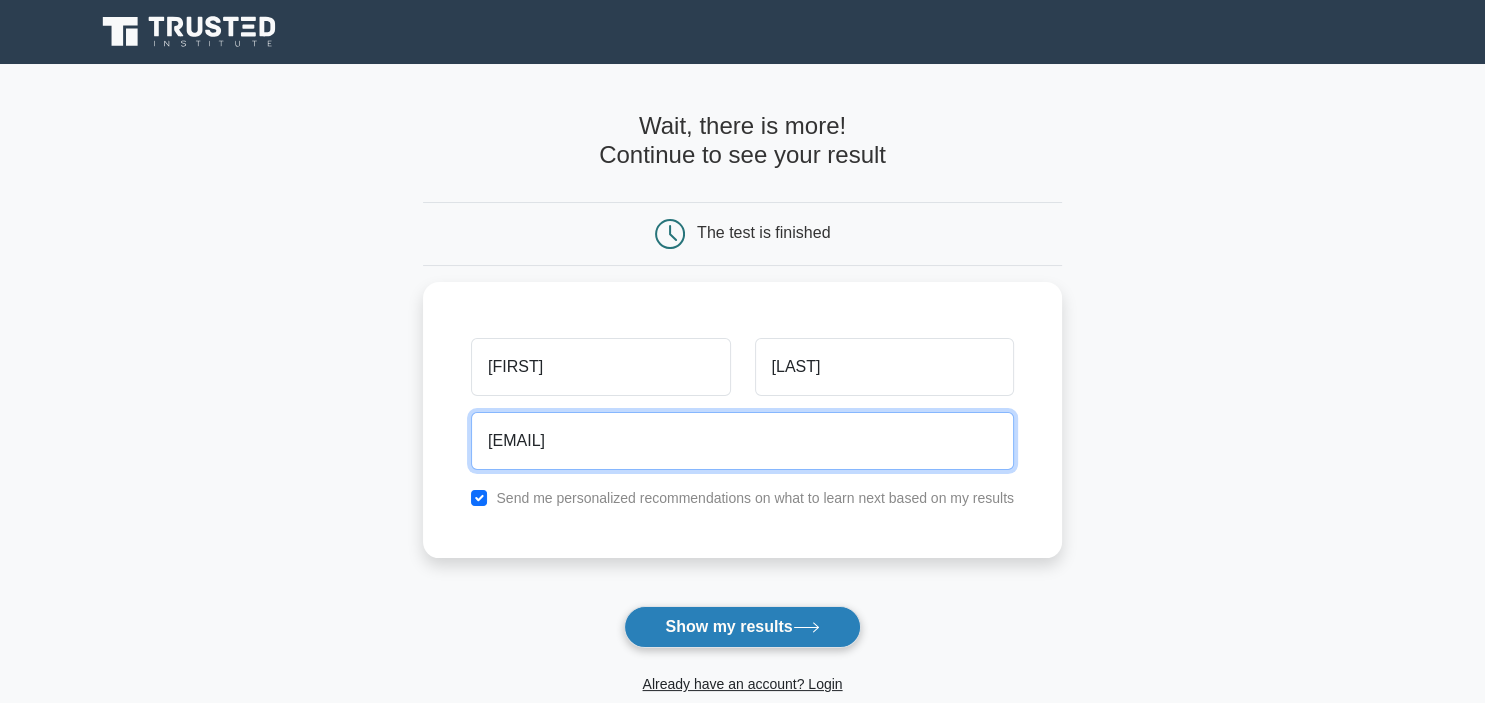 type on "anshuaadi@yahoo.in" 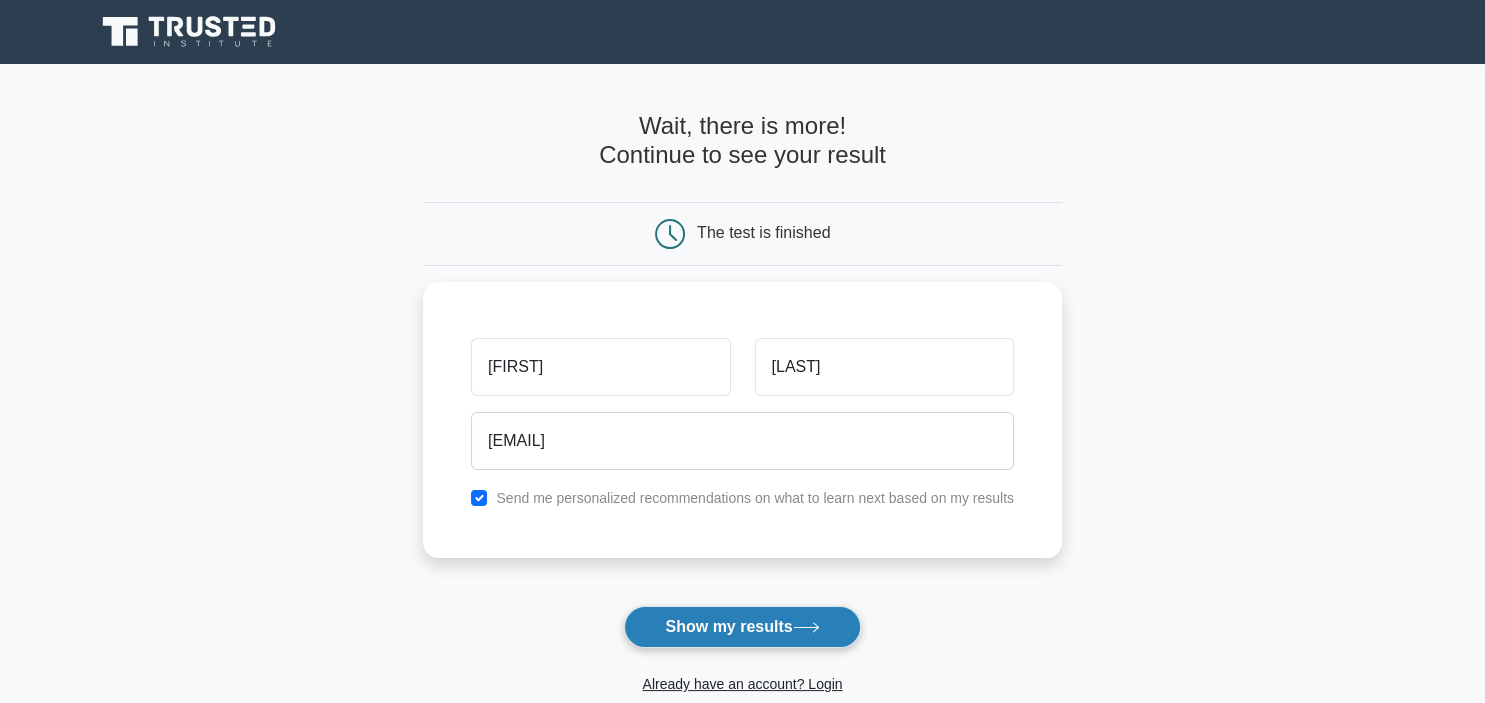 click on "Show my results" at bounding box center [742, 627] 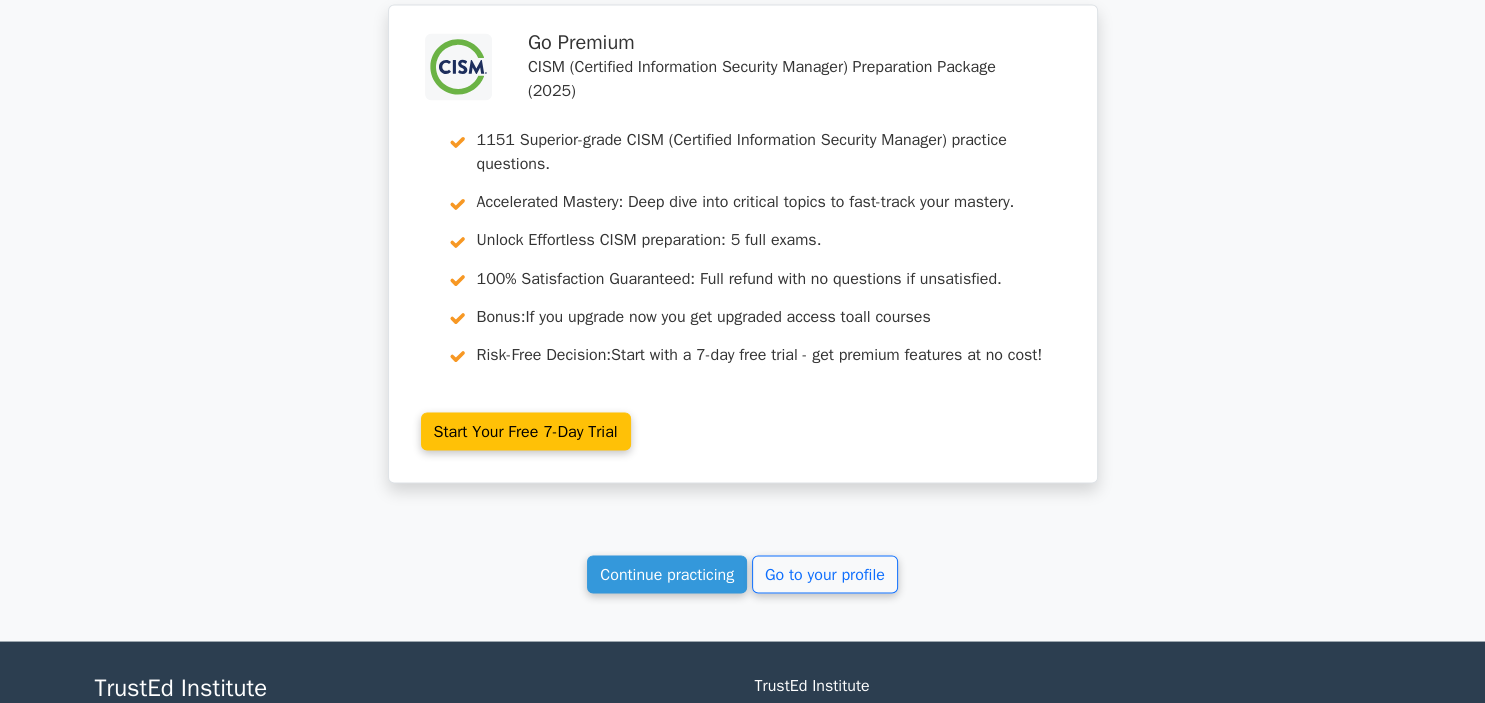 scroll, scrollTop: 3484, scrollLeft: 0, axis: vertical 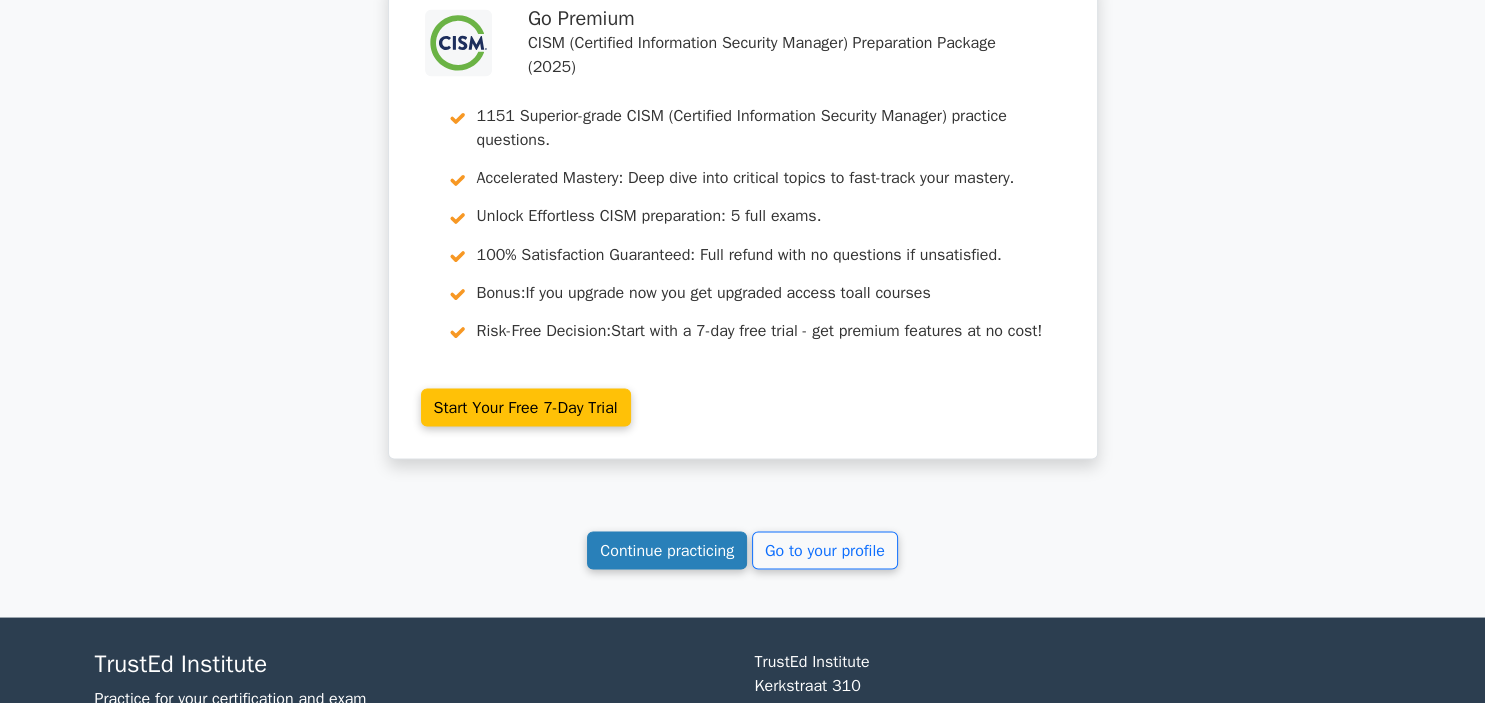 click on "Continue practicing" at bounding box center [667, 550] 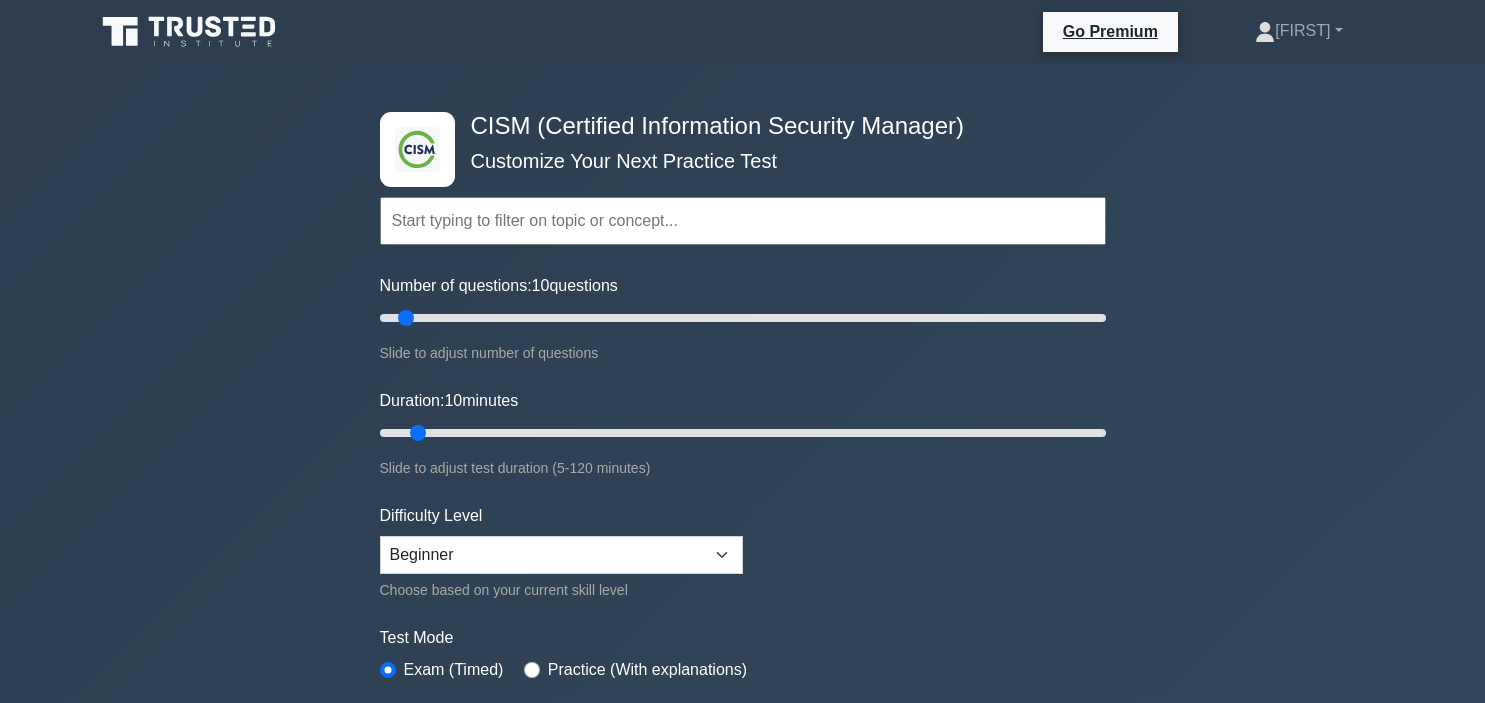 scroll, scrollTop: 0, scrollLeft: 0, axis: both 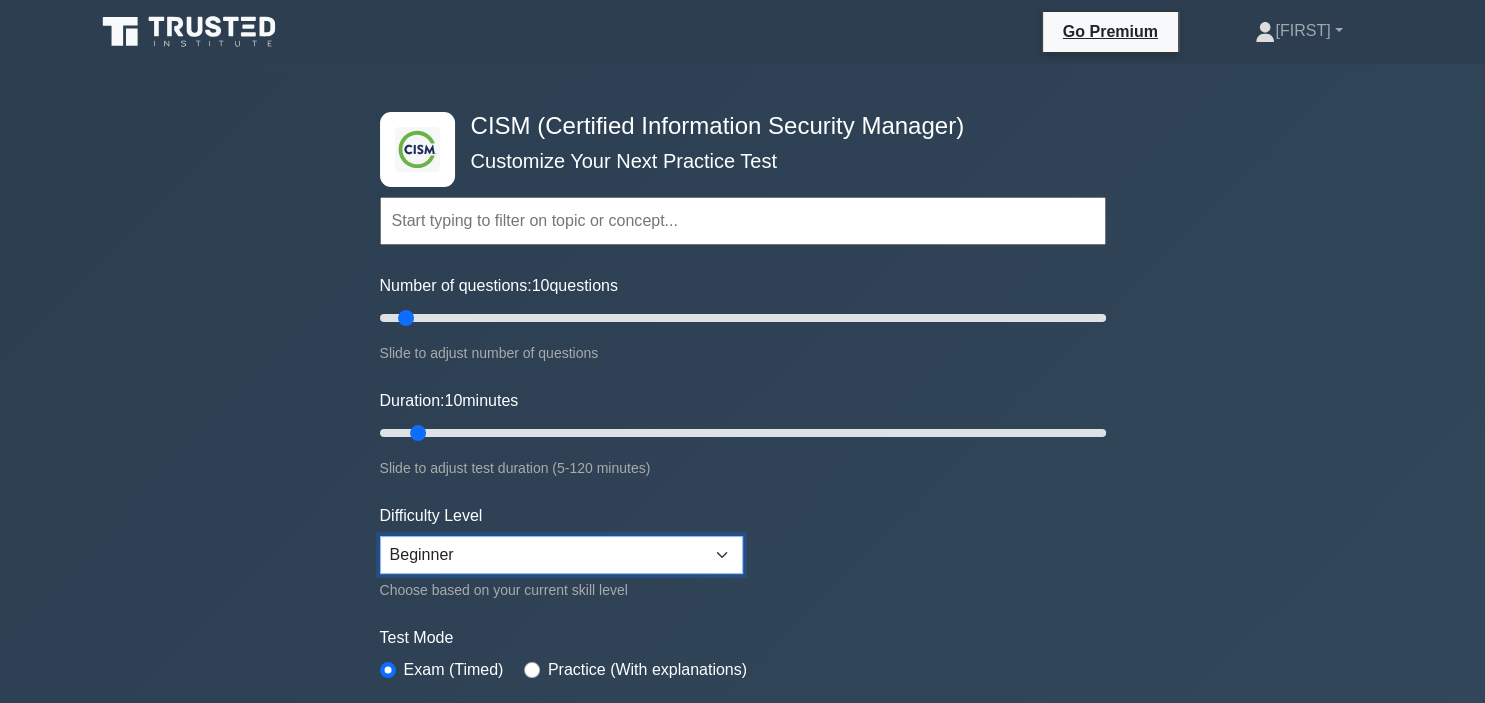 click on "Beginner
Intermediate
Expert" at bounding box center (561, 555) 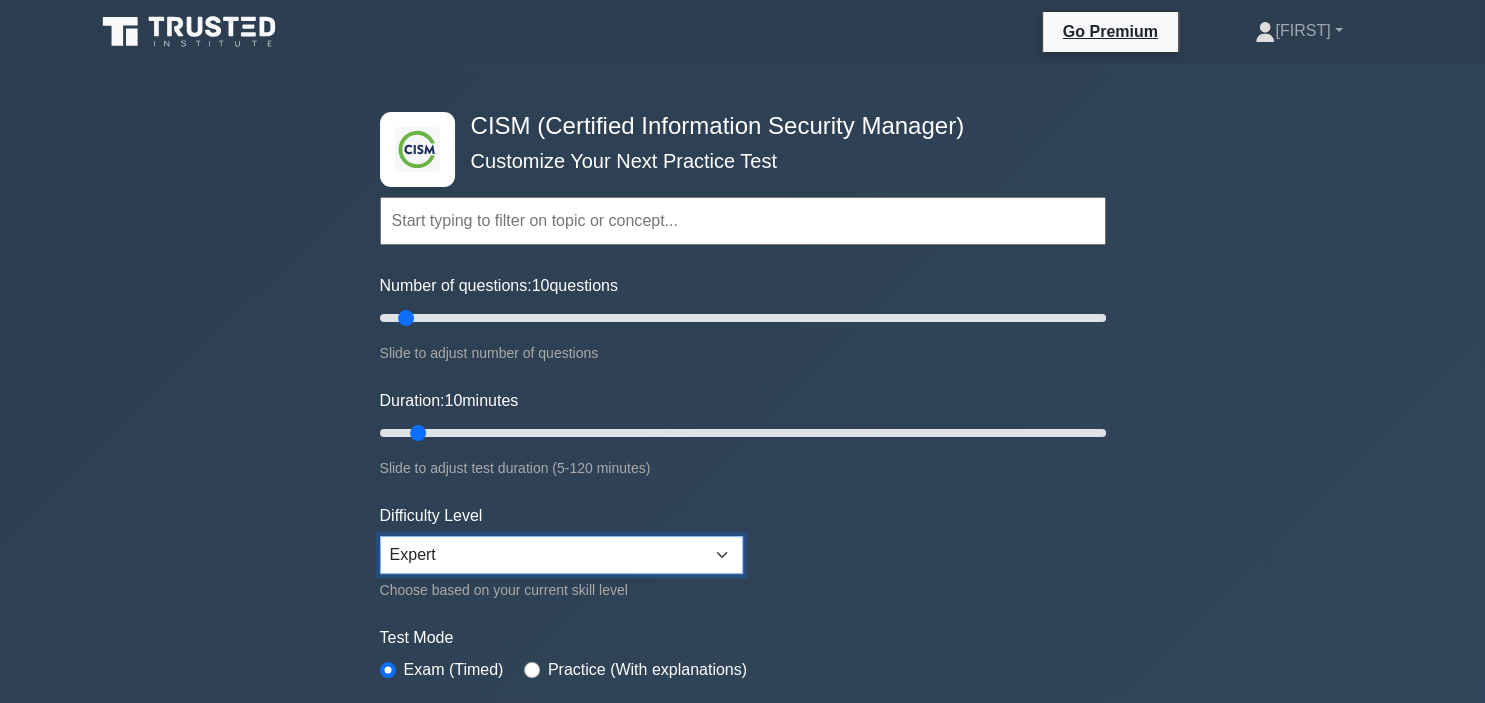 click on "Expert" at bounding box center (0, 0) 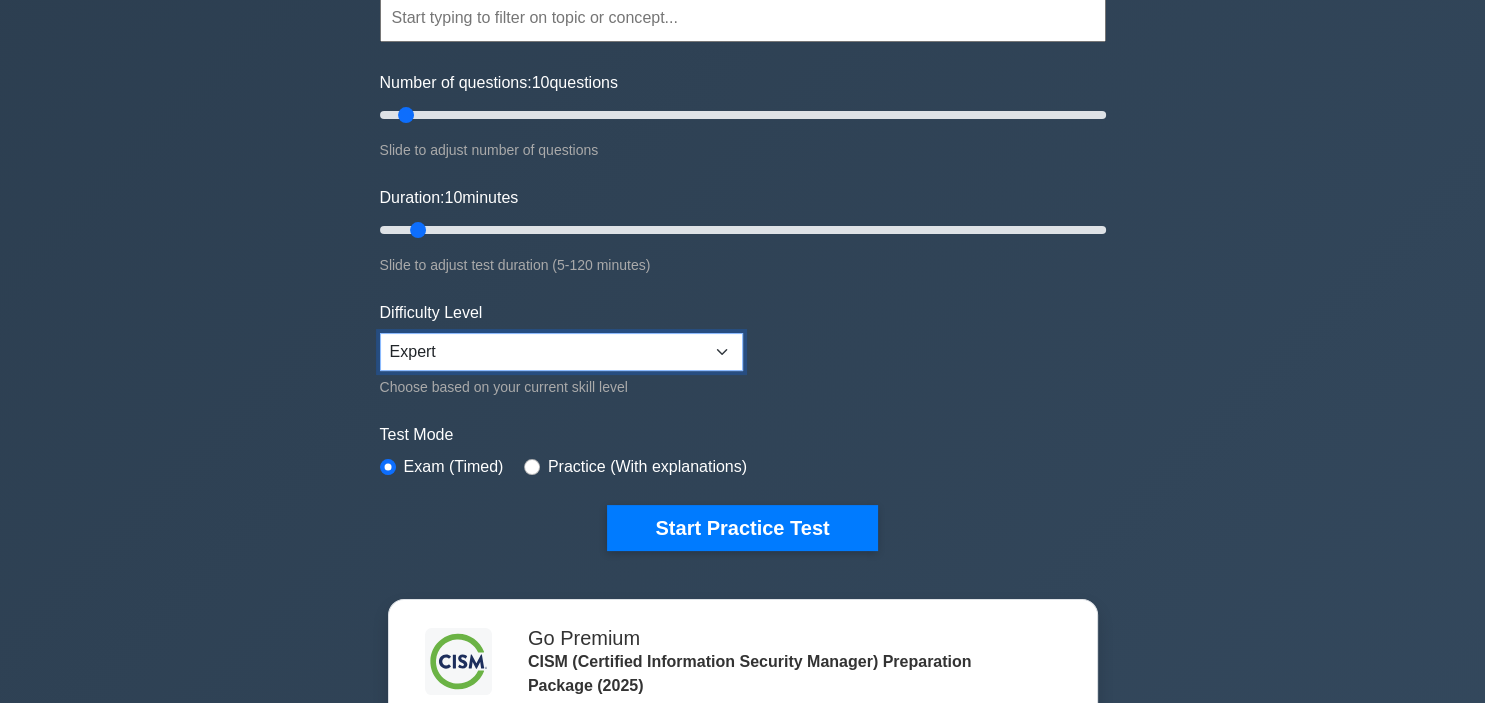 scroll, scrollTop: 211, scrollLeft: 0, axis: vertical 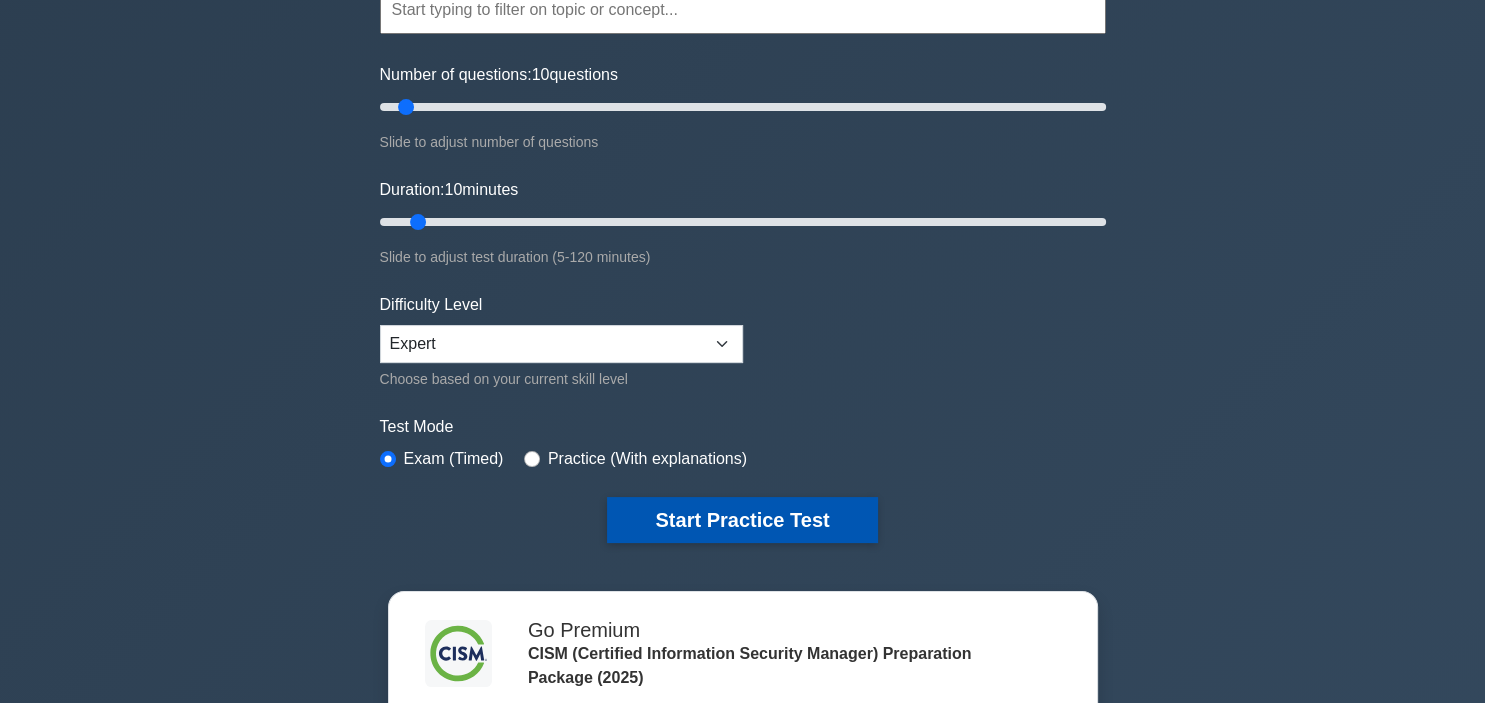 click on "Start Practice Test" at bounding box center (742, 520) 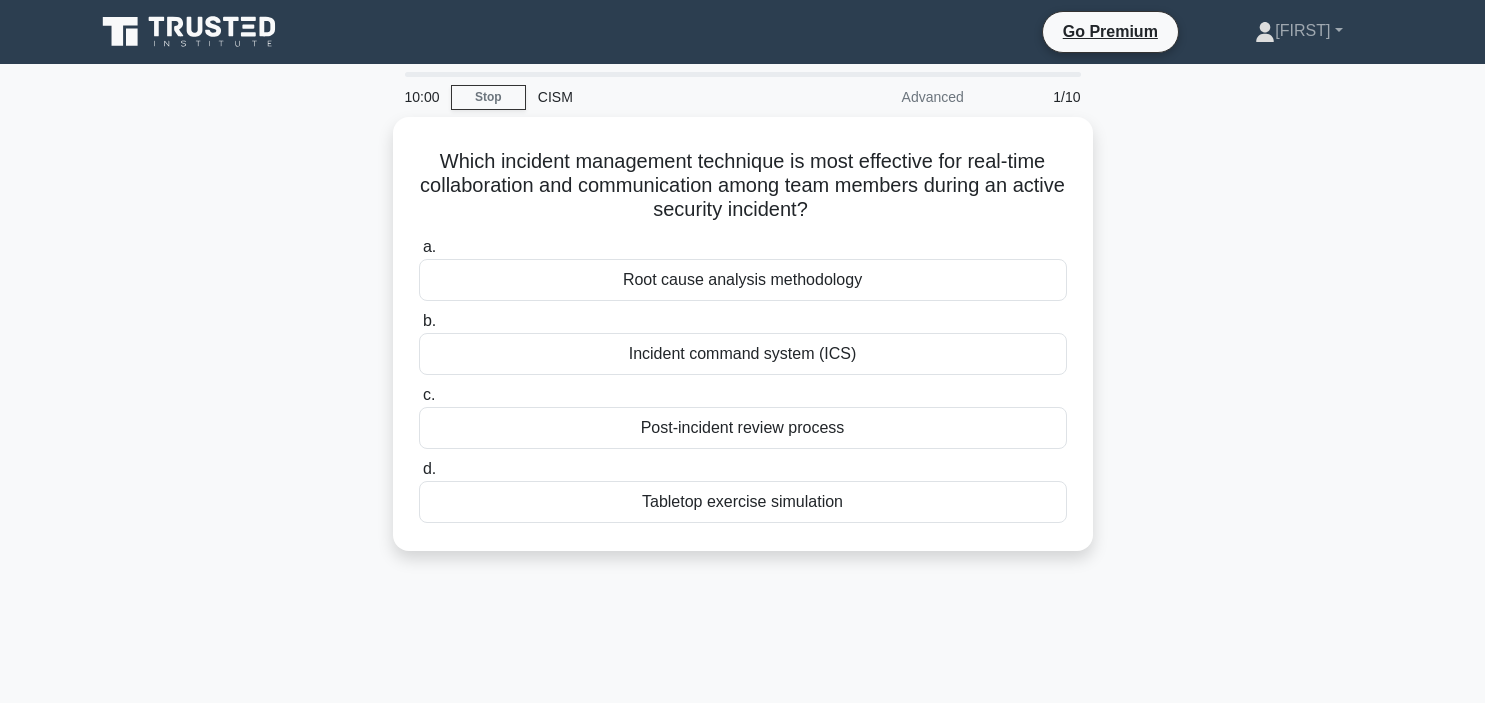 scroll, scrollTop: 0, scrollLeft: 0, axis: both 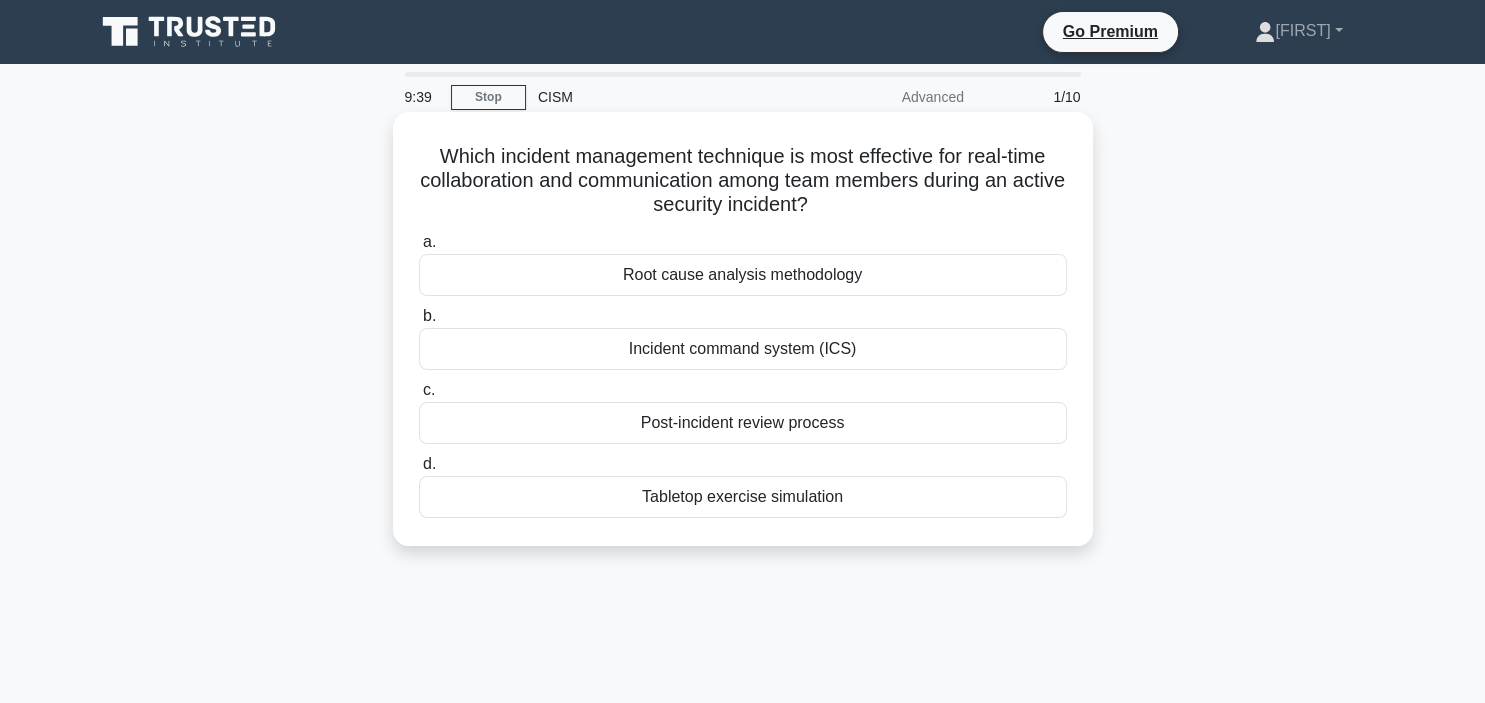 click on "Root cause analysis methodology" at bounding box center (743, 275) 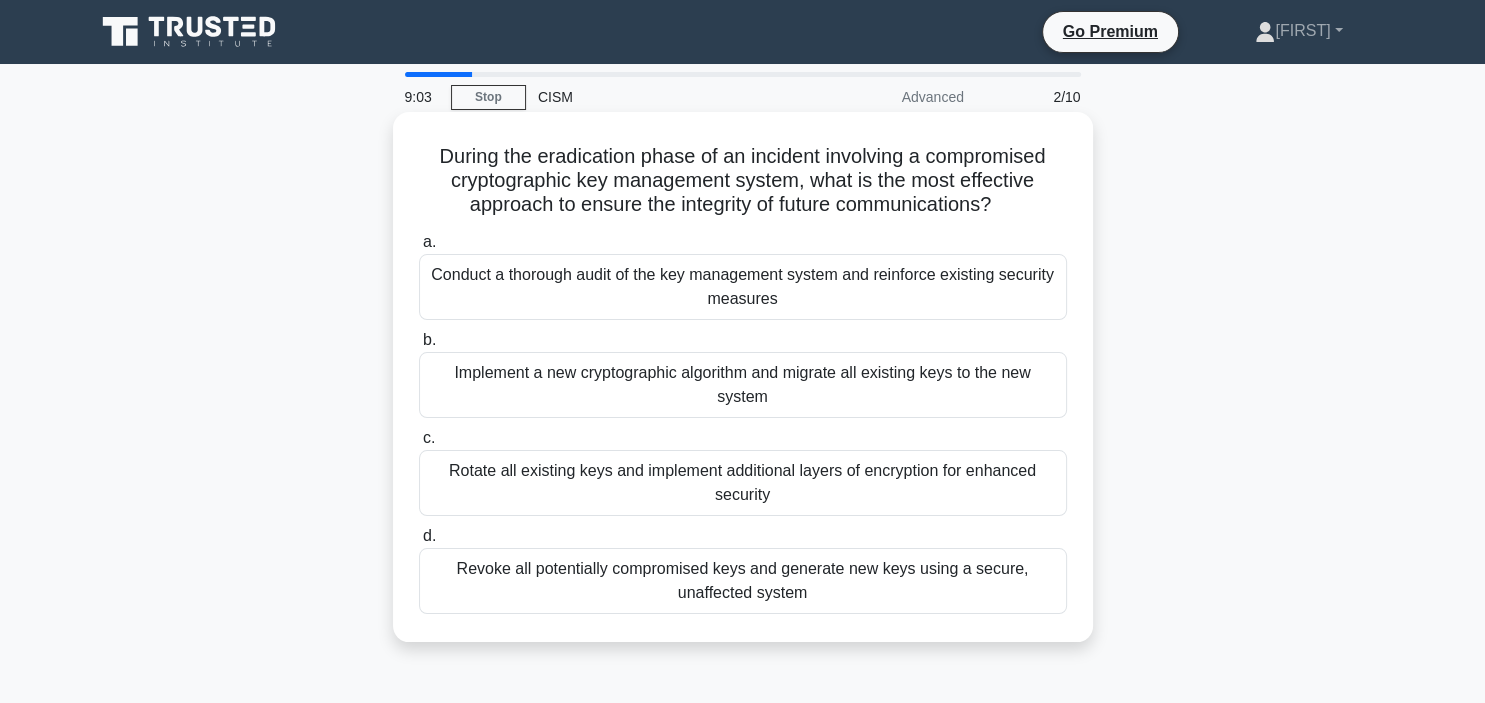 click on "Conduct a thorough audit of the key management system and reinforce existing security measures" at bounding box center [743, 287] 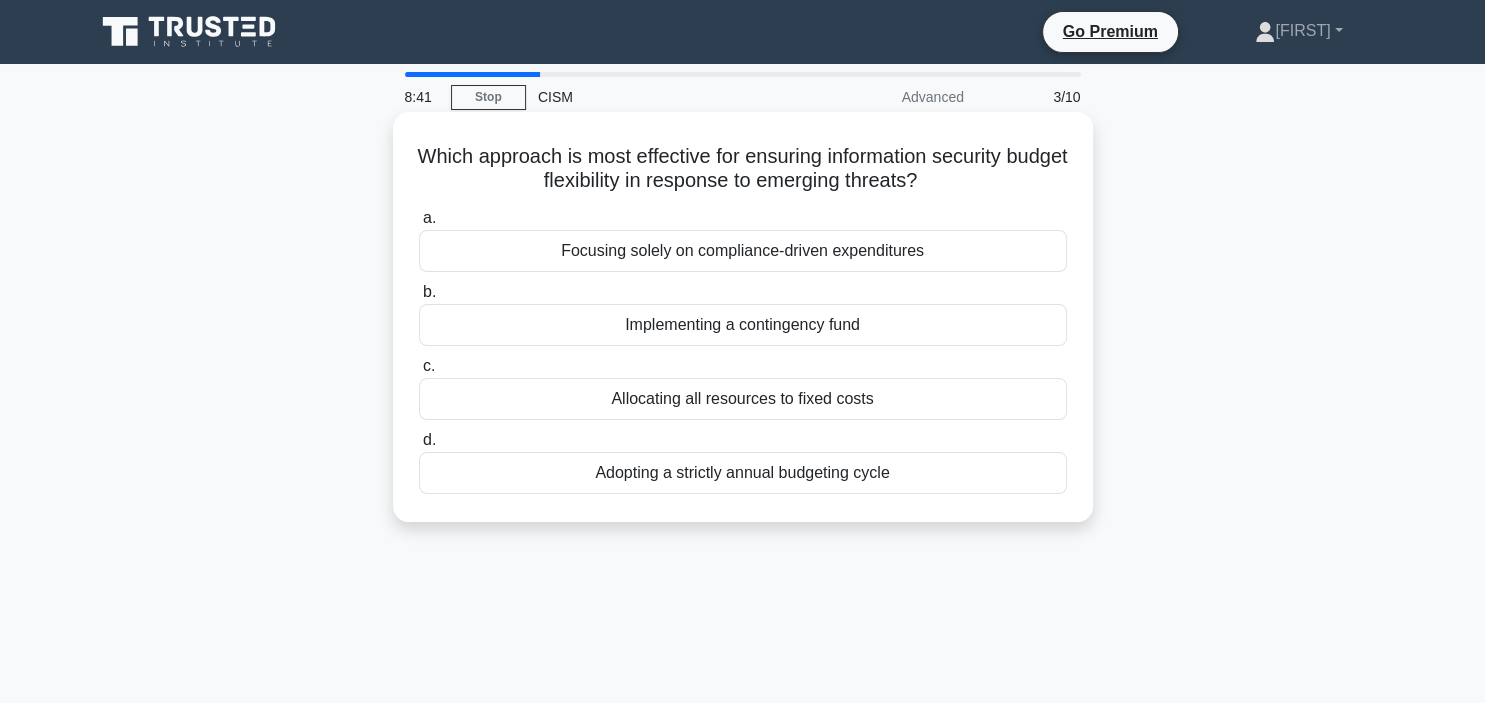 click on "Focusing solely on compliance-driven expenditures" at bounding box center [743, 251] 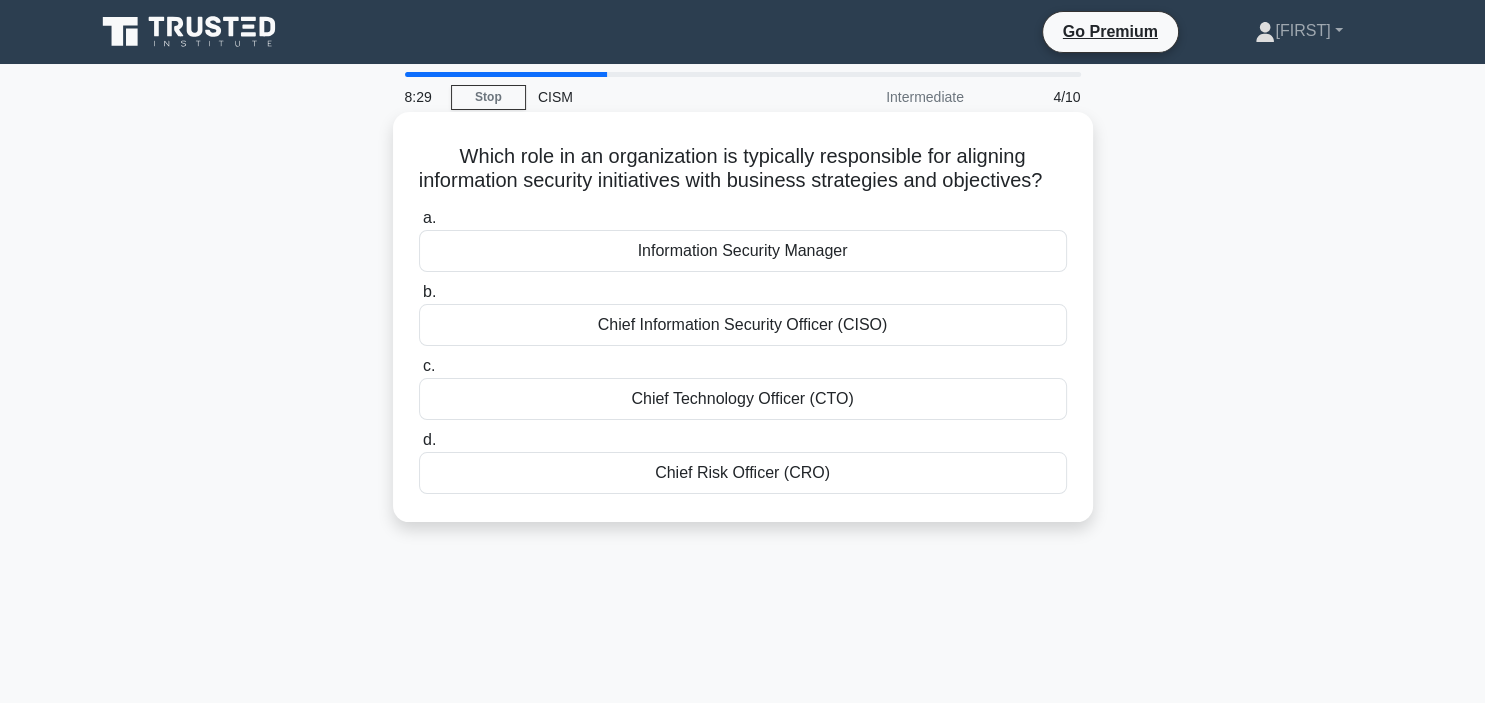 click on "Information Security Manager" at bounding box center (743, 251) 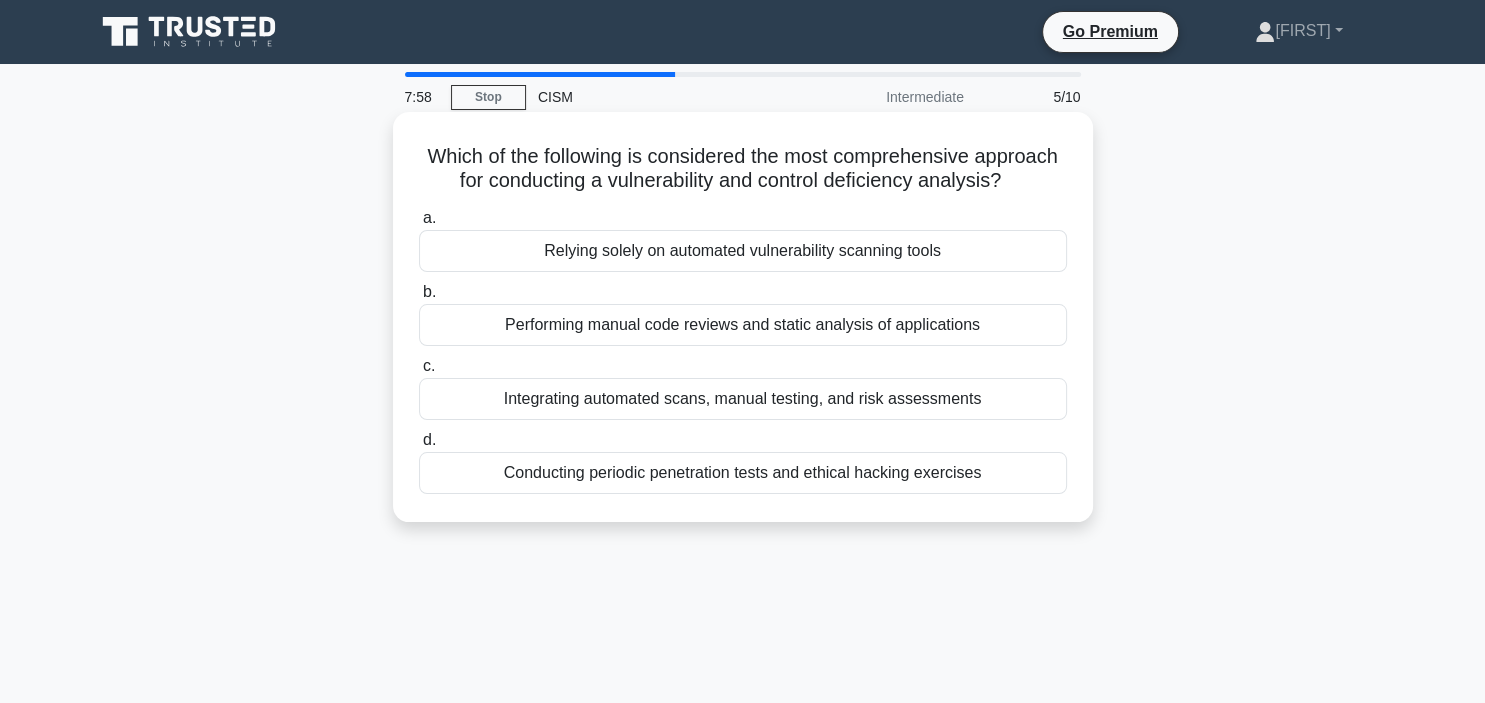 click on "Integrating automated scans, manual testing, and risk assessments" at bounding box center [743, 399] 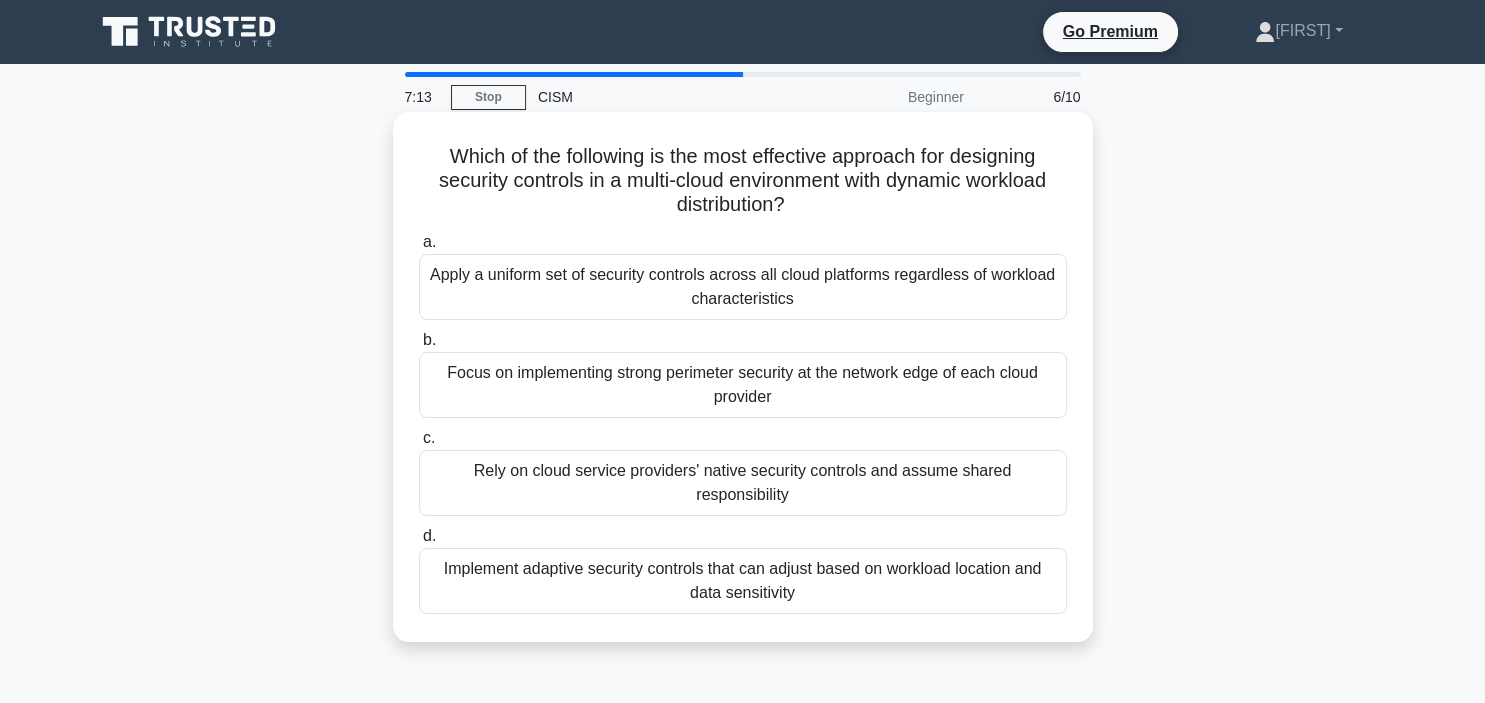 click on "Implement adaptive security controls that can adjust based on workload location and data sensitivity" at bounding box center (743, 581) 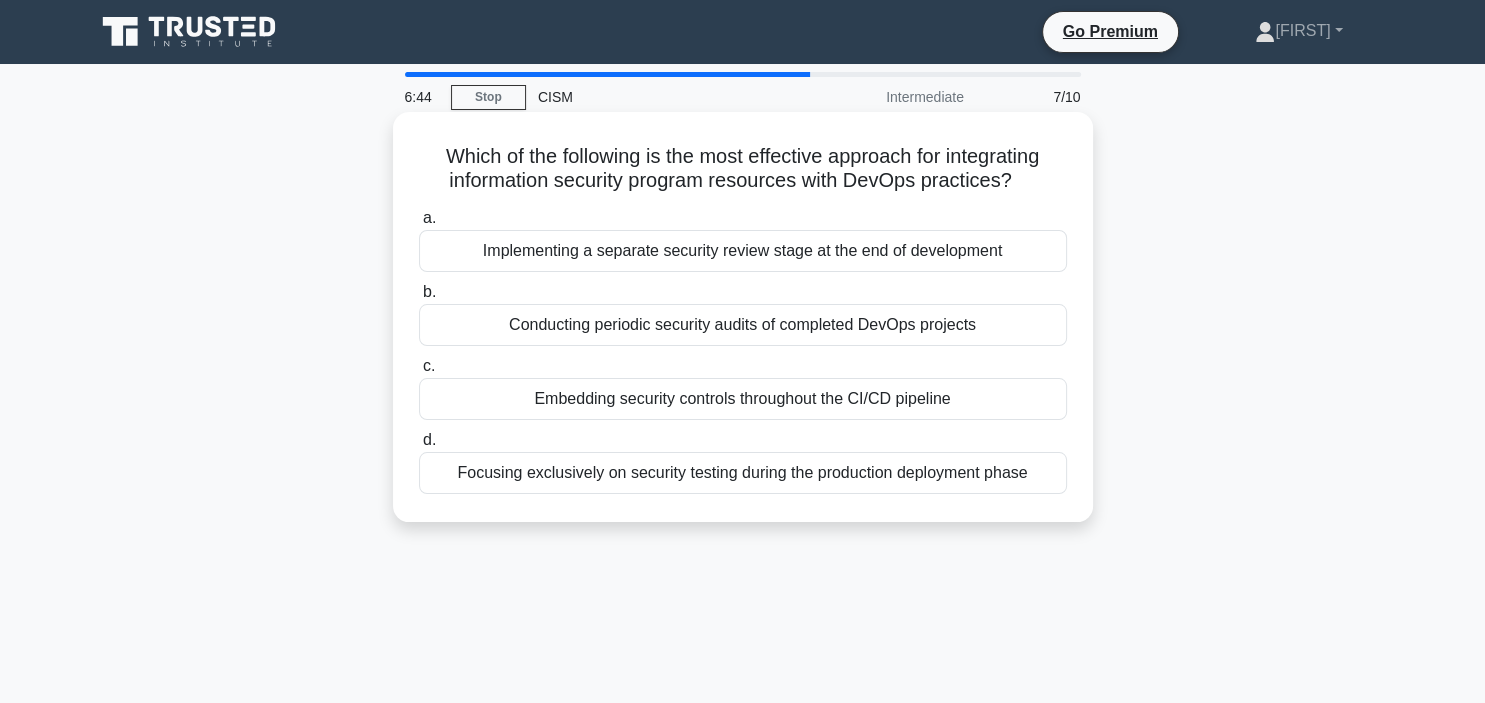 click on "Embedding security controls throughout the CI/CD pipeline" at bounding box center (743, 399) 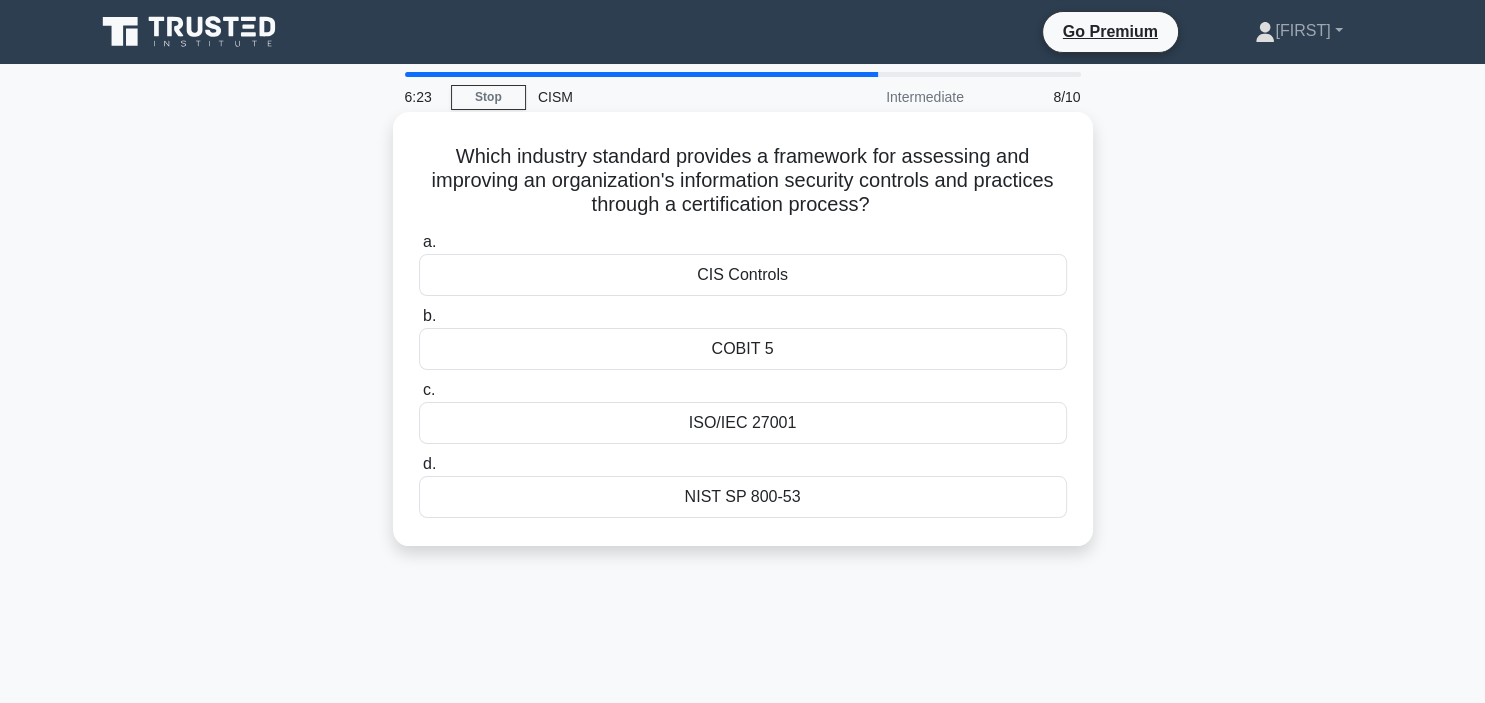 click on "COBIT 5" at bounding box center (743, 349) 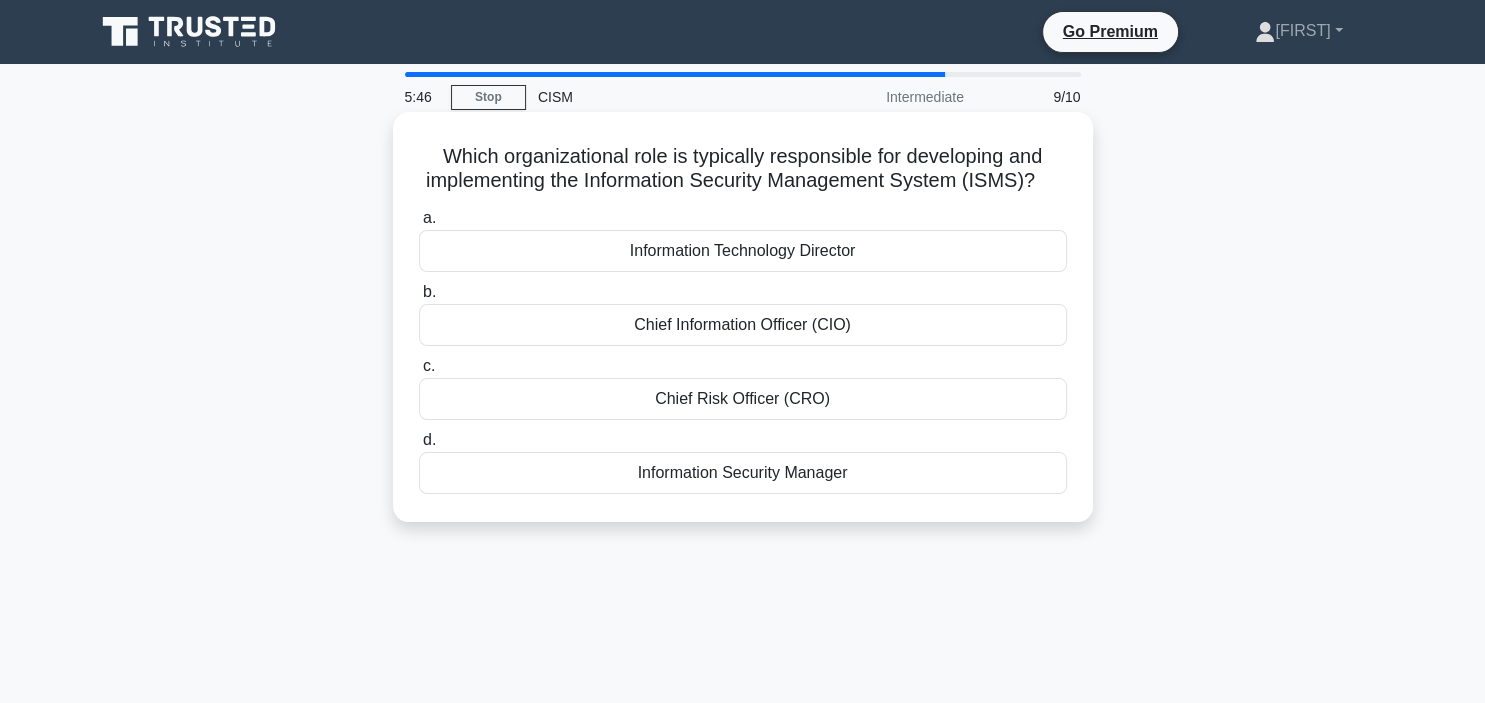 click on "Information Security Manager" at bounding box center (743, 473) 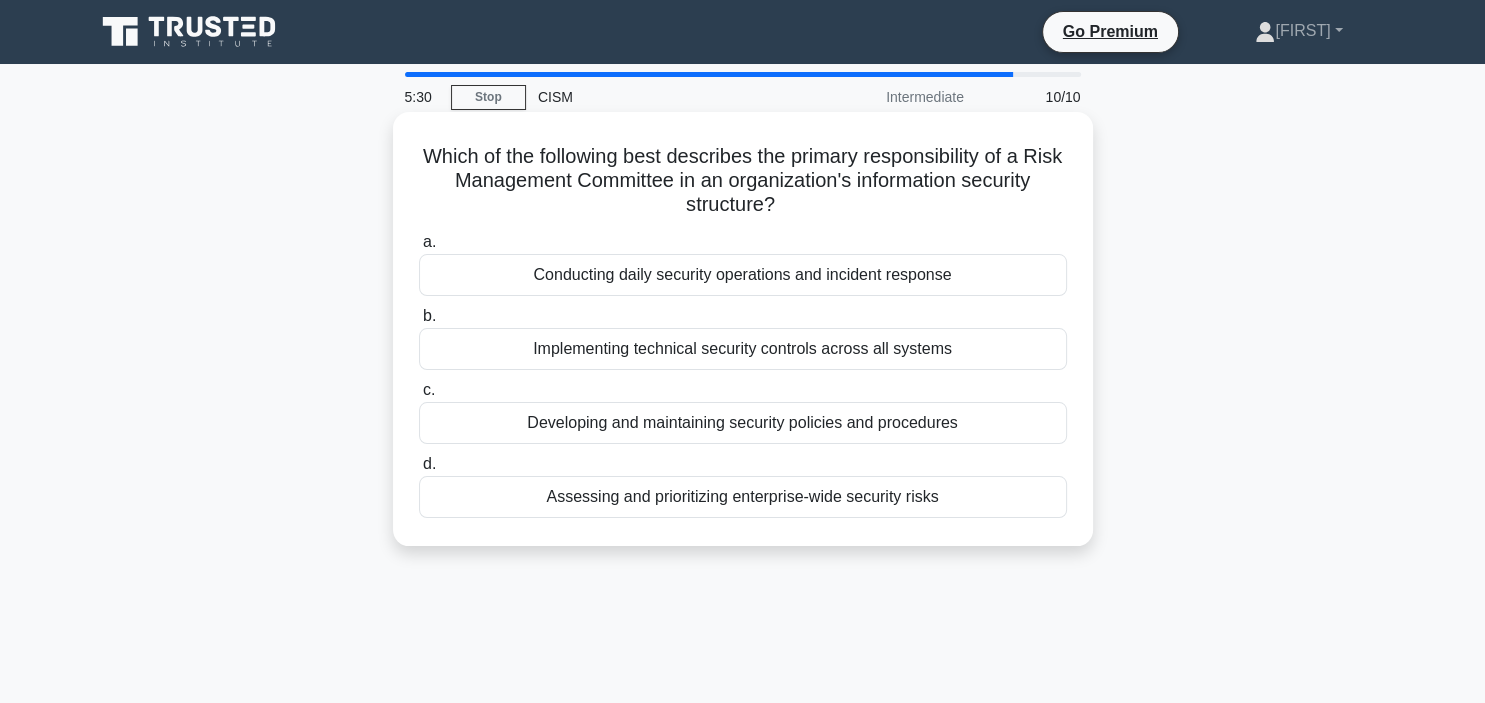 click on "Developing and maintaining security policies and procedures" at bounding box center [743, 423] 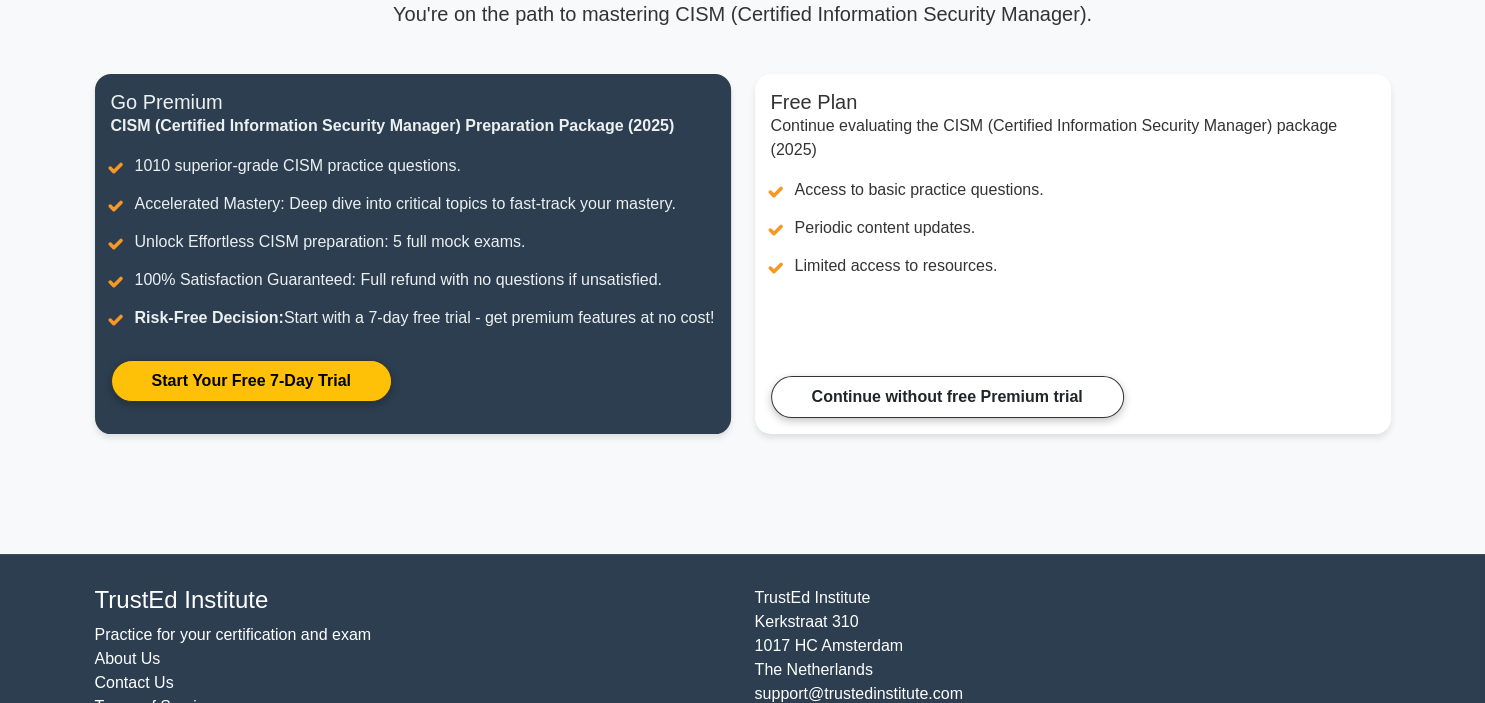 scroll, scrollTop: 271, scrollLeft: 0, axis: vertical 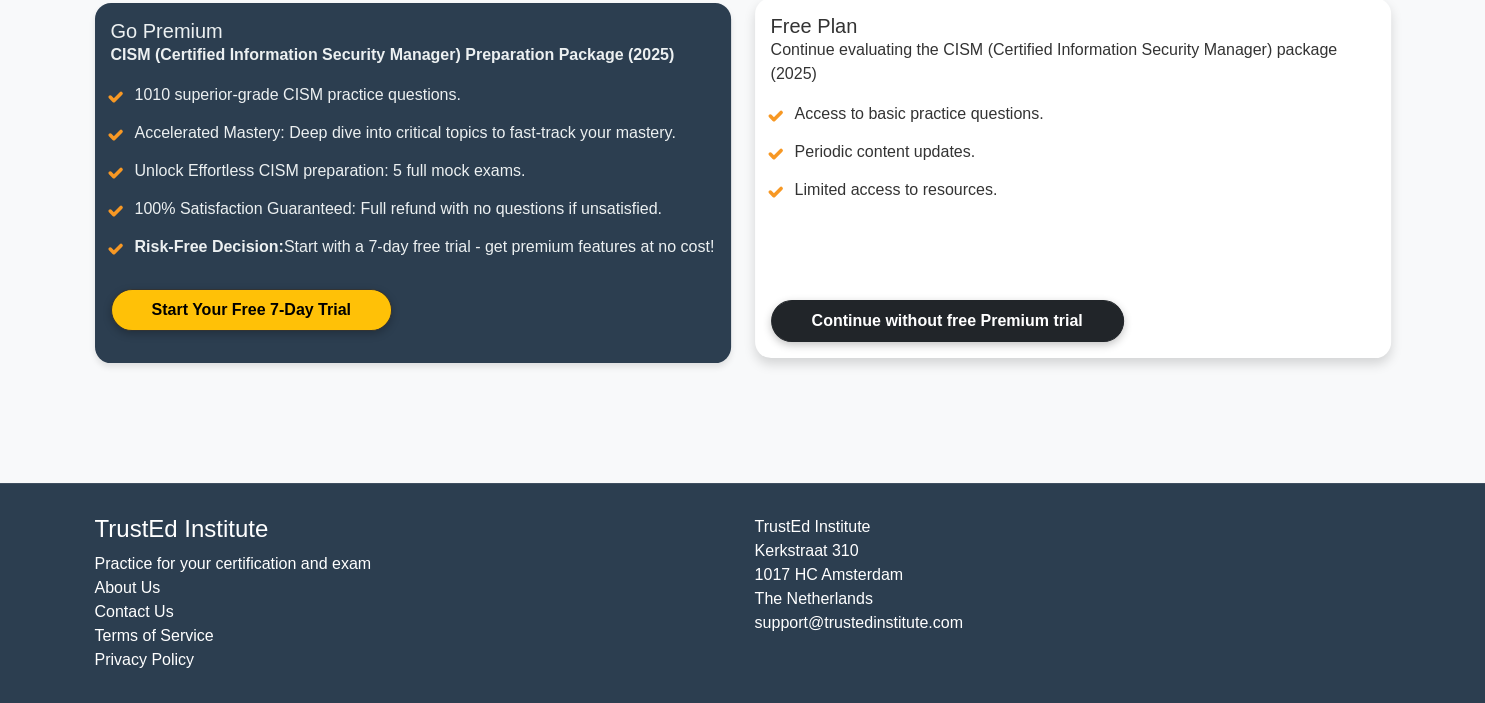 click on "Continue without free Premium trial" at bounding box center (947, 321) 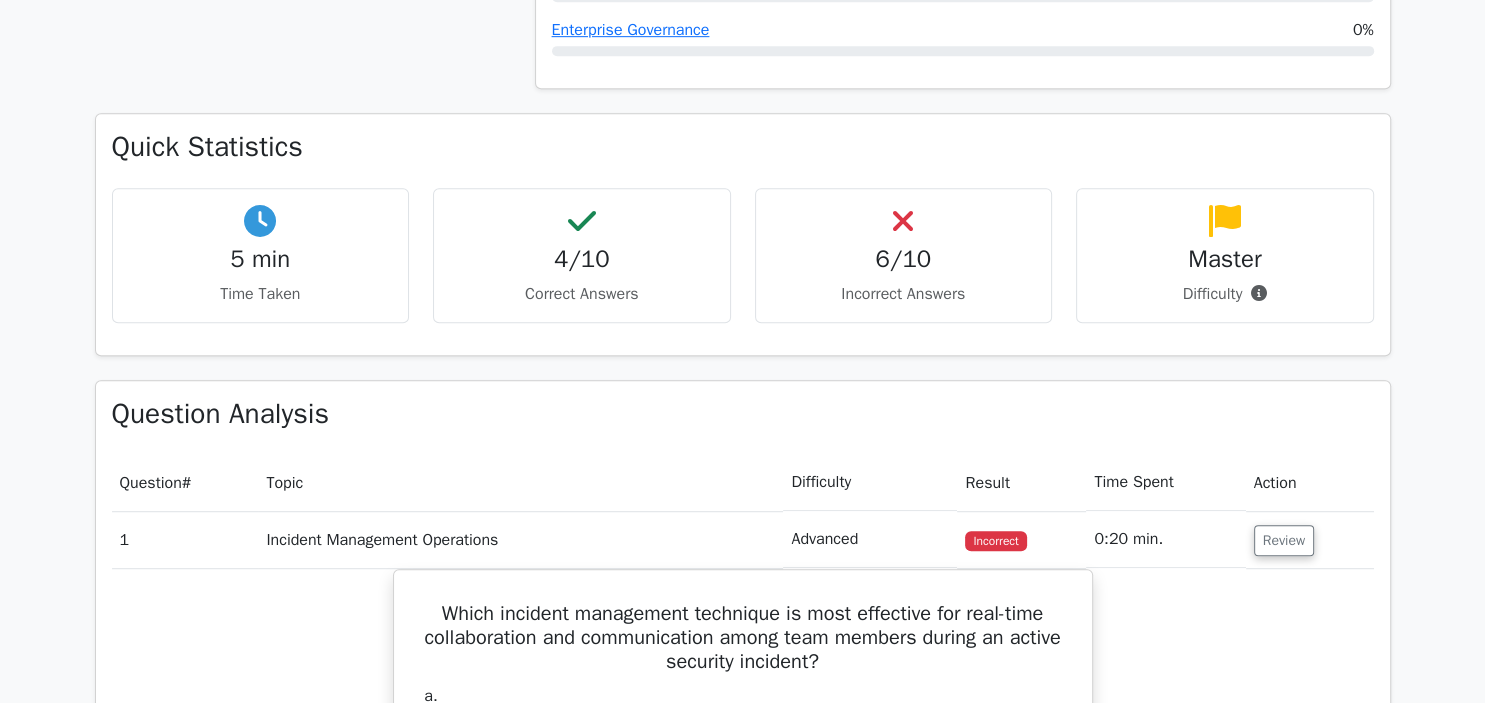 scroll, scrollTop: 1104, scrollLeft: 0, axis: vertical 